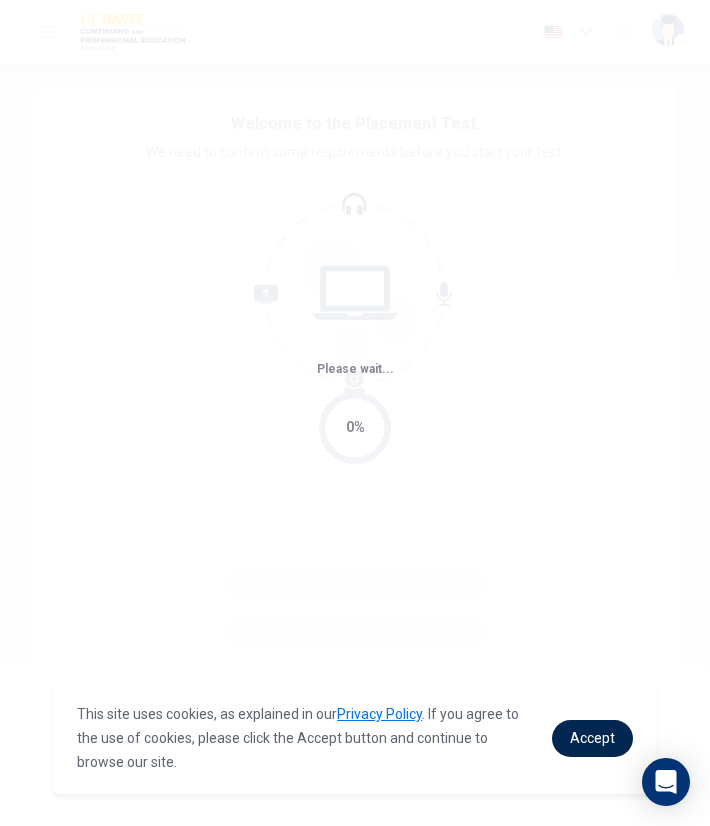scroll, scrollTop: 0, scrollLeft: 0, axis: both 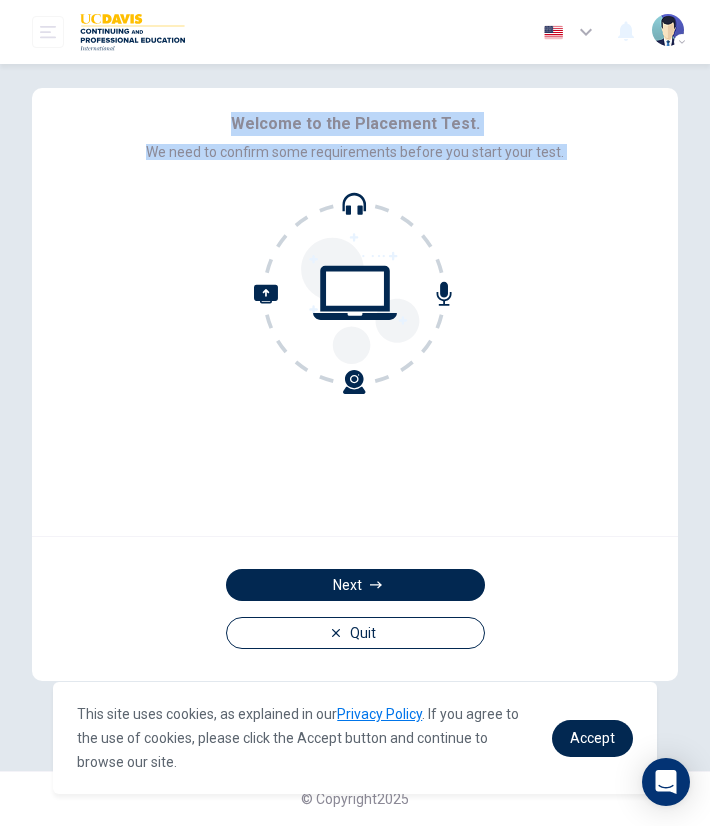 drag, startPoint x: 233, startPoint y: 117, endPoint x: 596, endPoint y: 192, distance: 370.66696 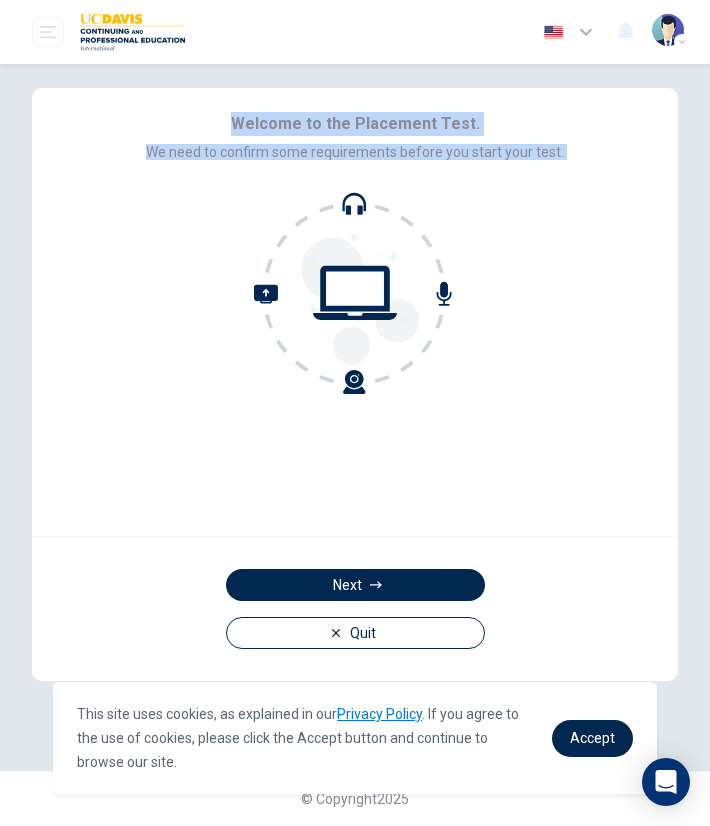 click on "Welcome to the Placement Test. We need to confirm some requirements before you start your test." at bounding box center [355, 136] 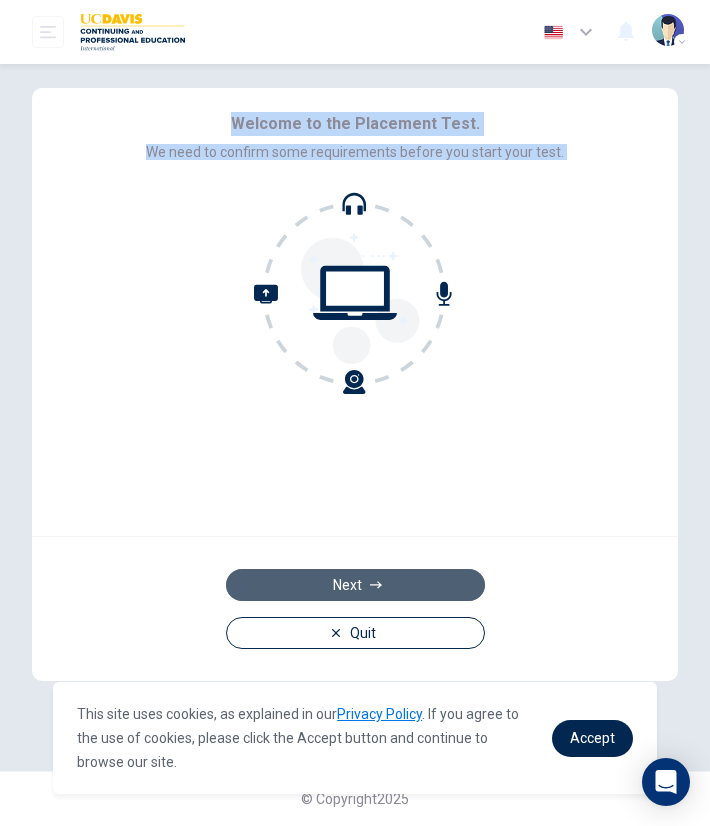 click on "Next" at bounding box center [355, 585] 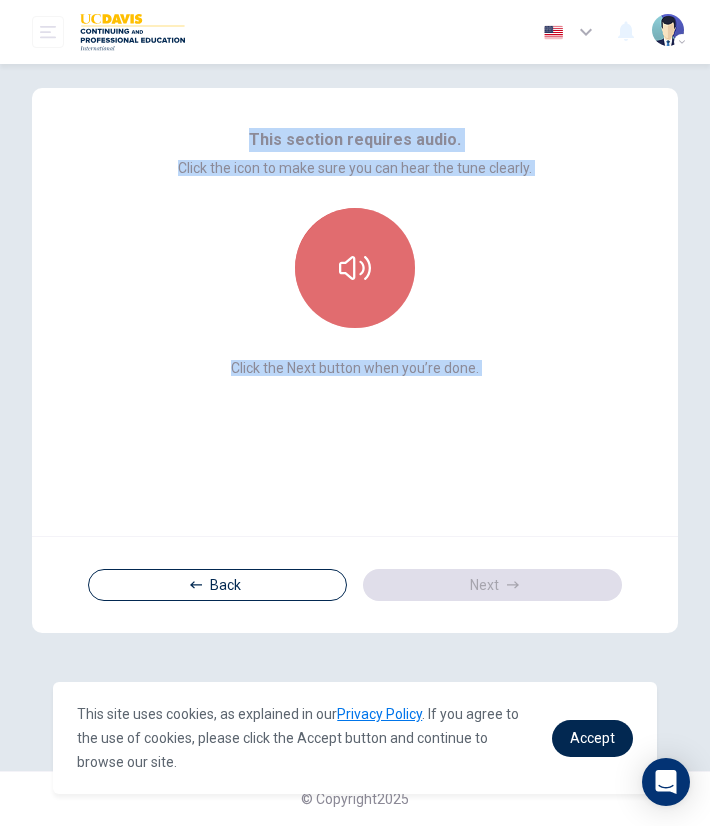 click at bounding box center (355, 268) 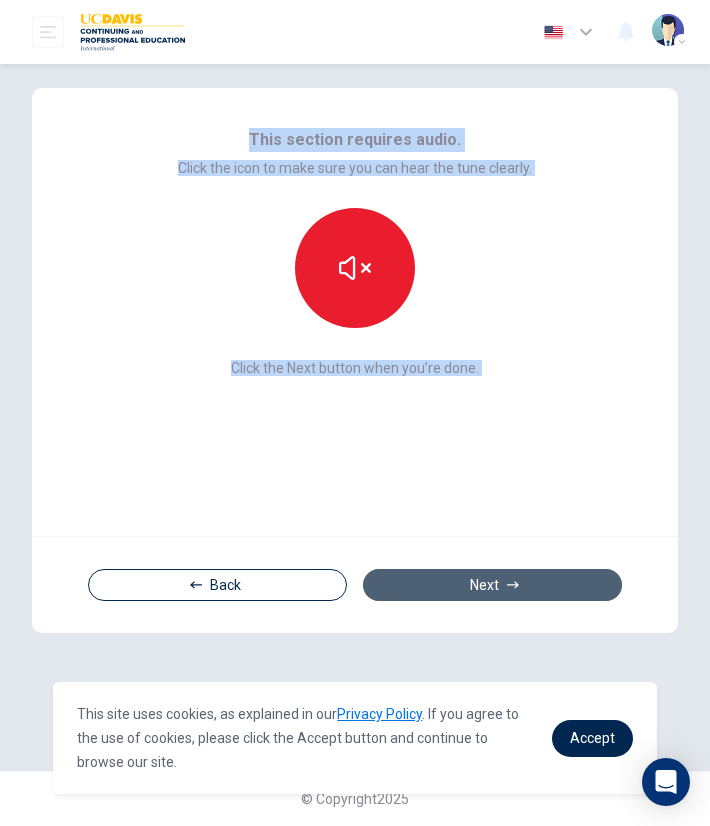 click on "Next" at bounding box center (492, 585) 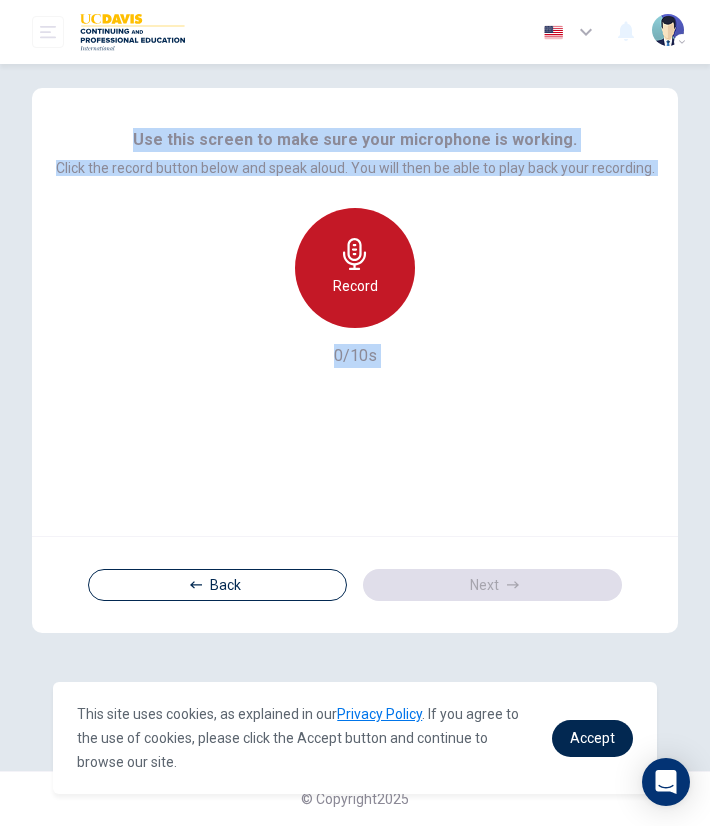 click 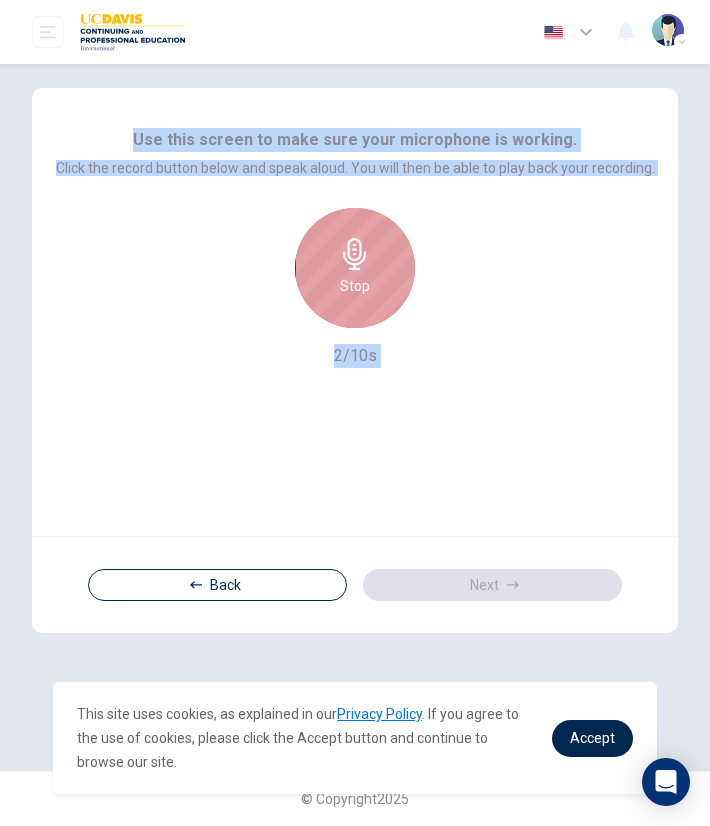 click 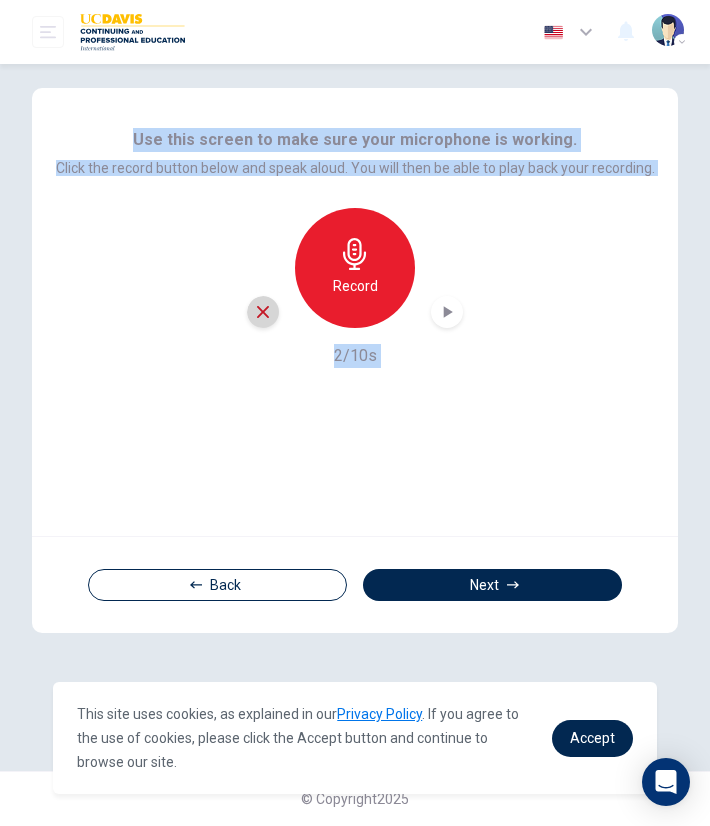 click 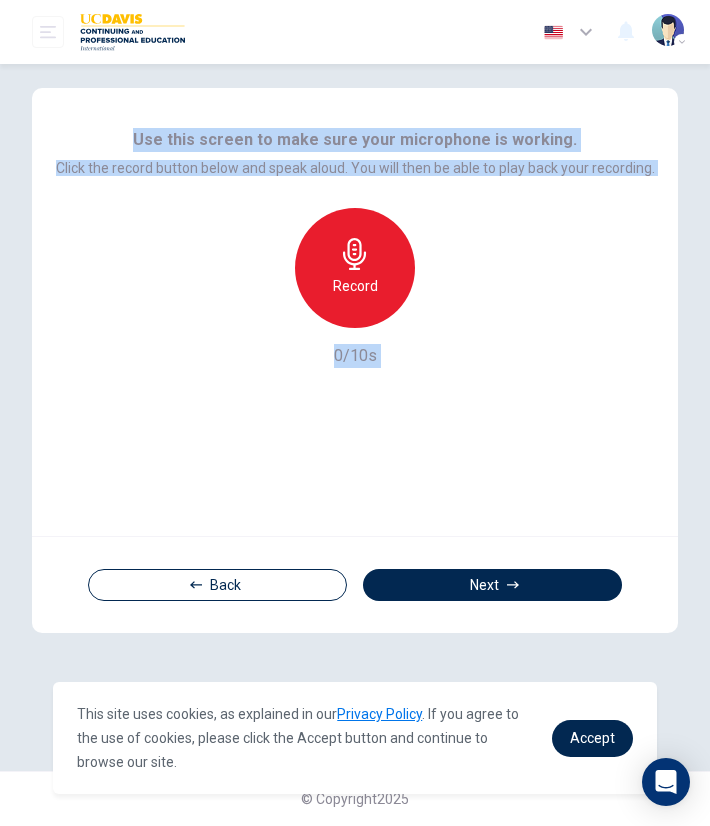click on "Use this screen to make sure your microphone is working." at bounding box center [355, 140] 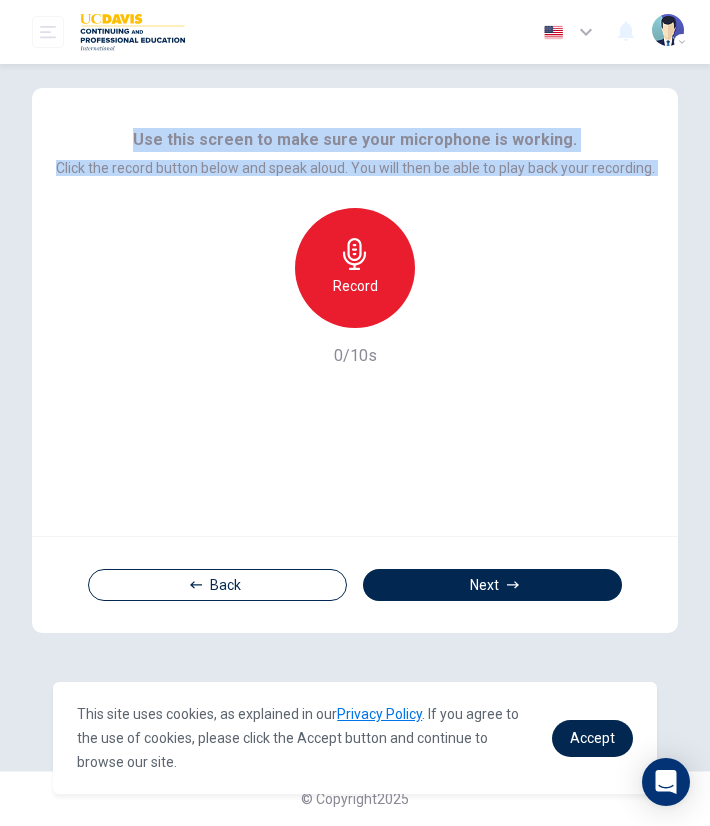 drag, startPoint x: 151, startPoint y: 139, endPoint x: 731, endPoint y: 218, distance: 585.35547 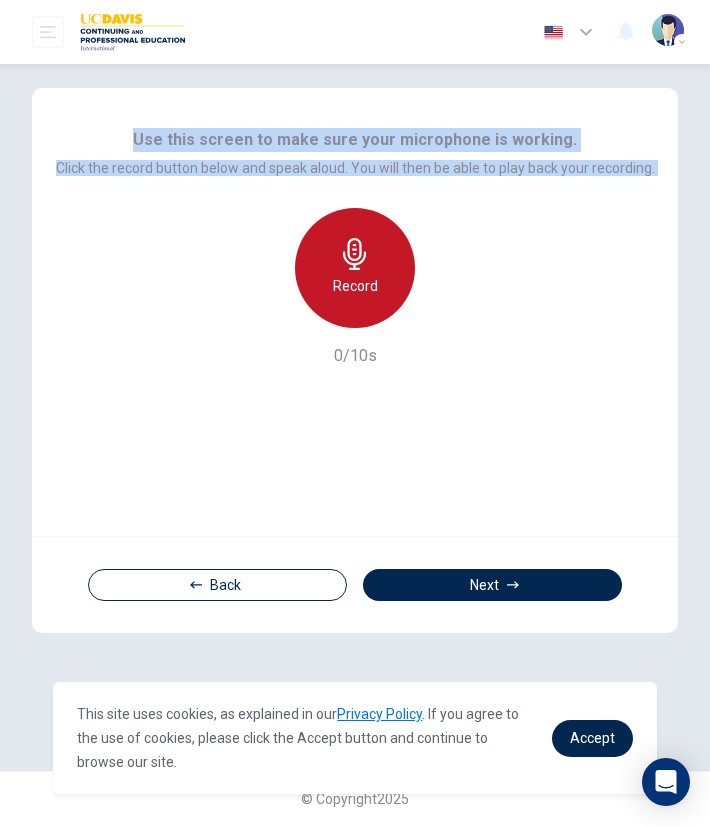 click on "Record" at bounding box center [355, 286] 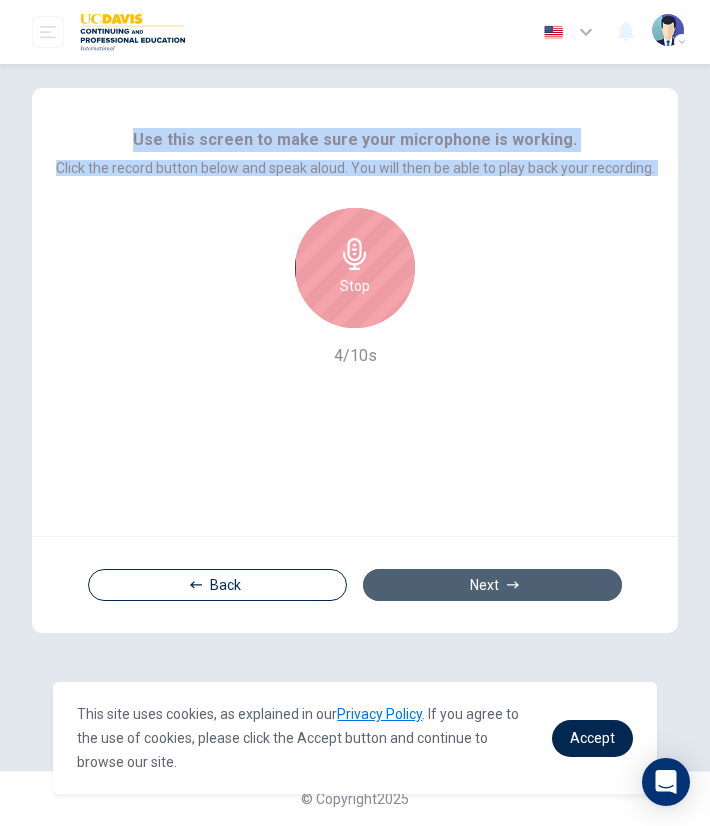 click on "Next" at bounding box center [492, 585] 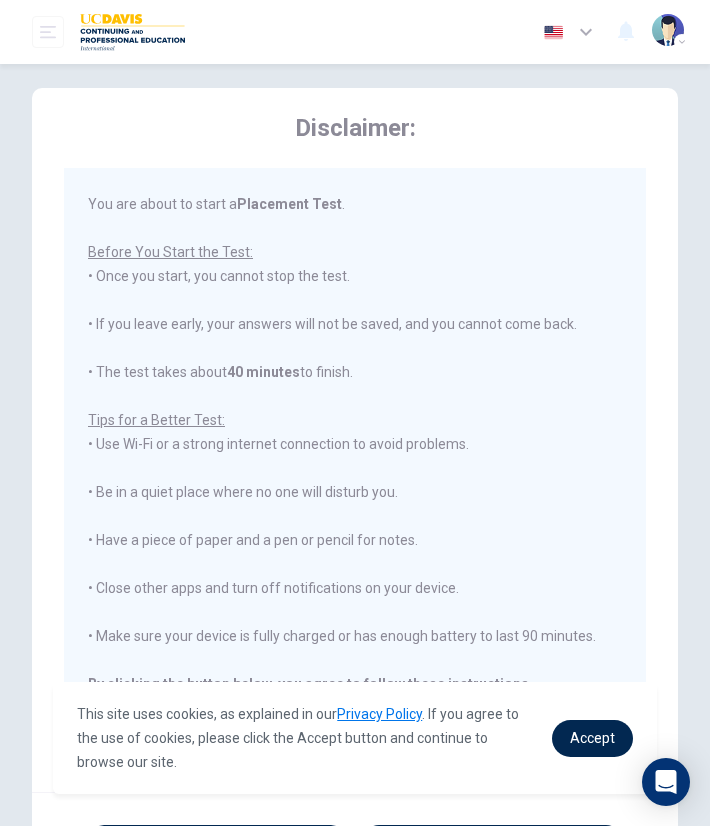 scroll, scrollTop: 0, scrollLeft: 0, axis: both 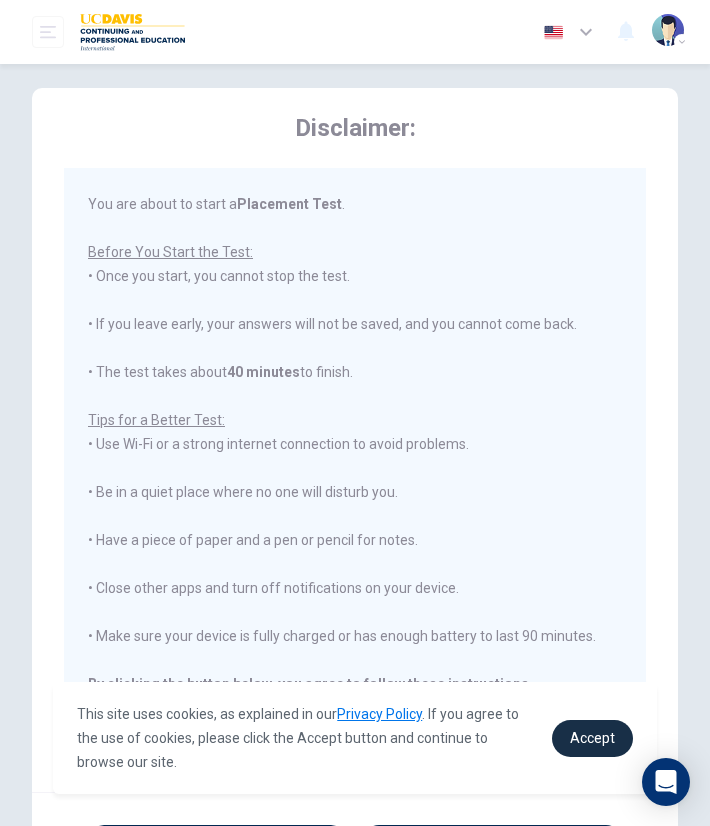 click on "Accept" at bounding box center (592, 738) 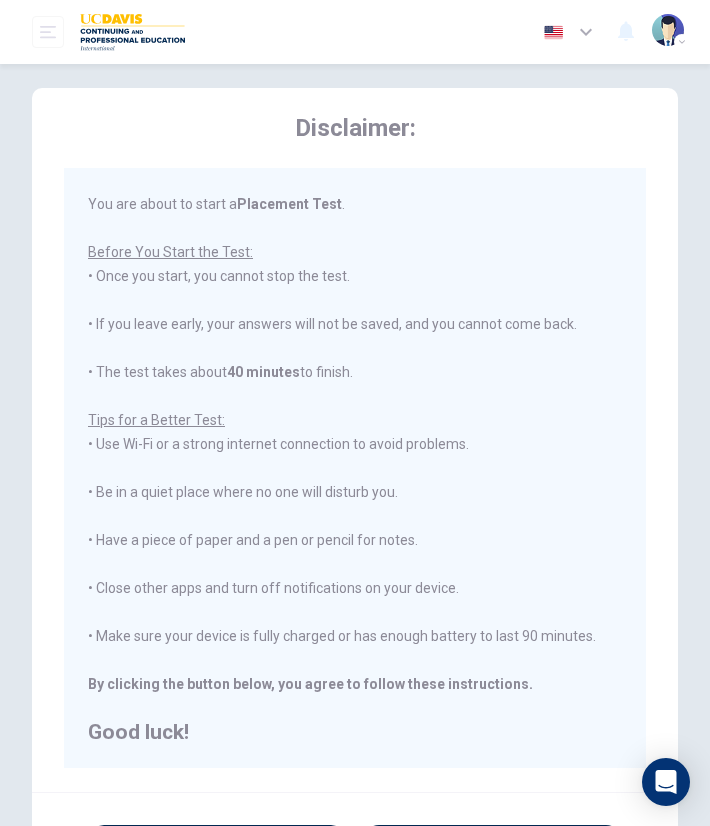 scroll, scrollTop: 142, scrollLeft: 0, axis: vertical 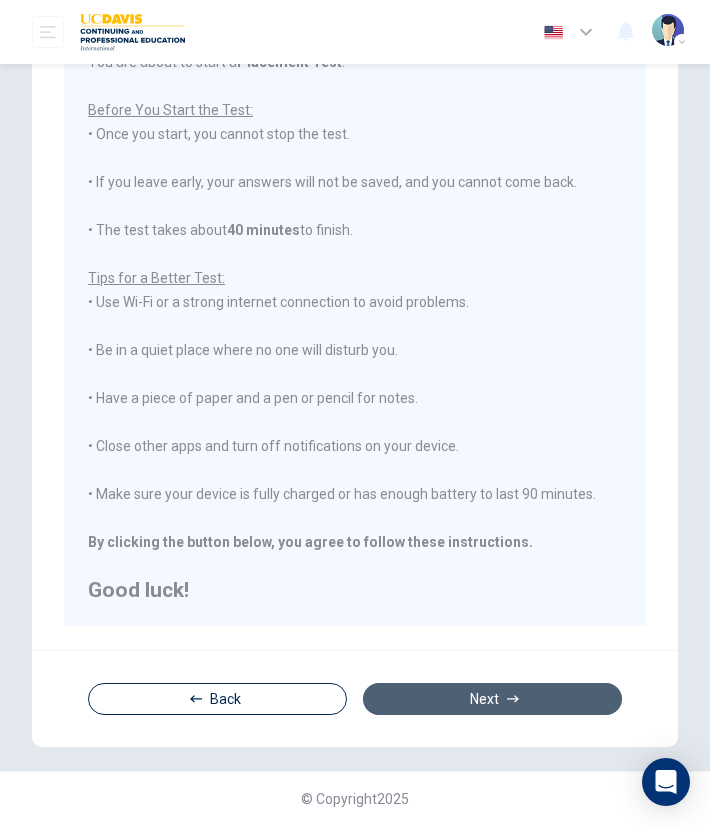 click on "Next" at bounding box center (492, 699) 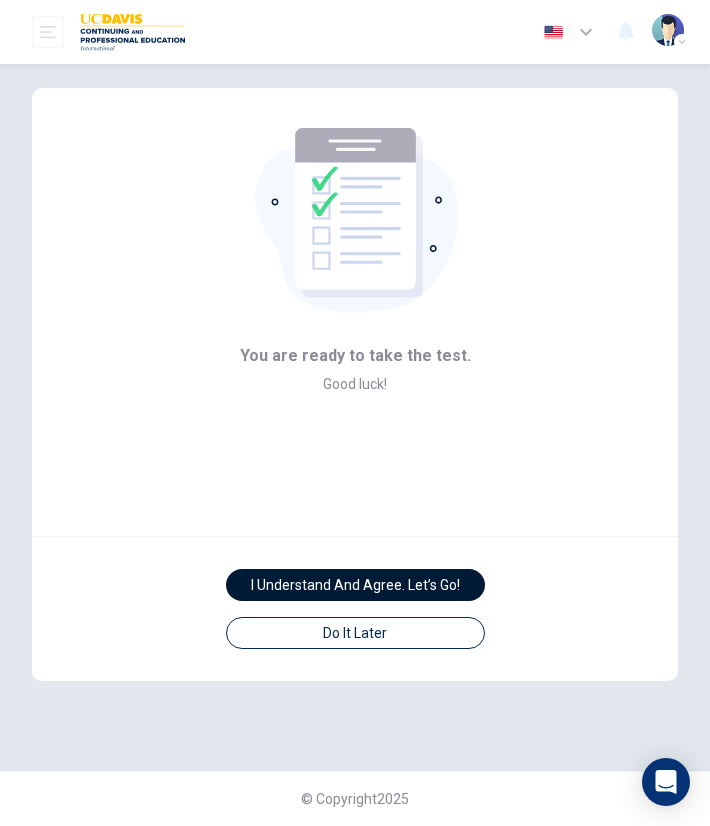 scroll, scrollTop: 0, scrollLeft: 0, axis: both 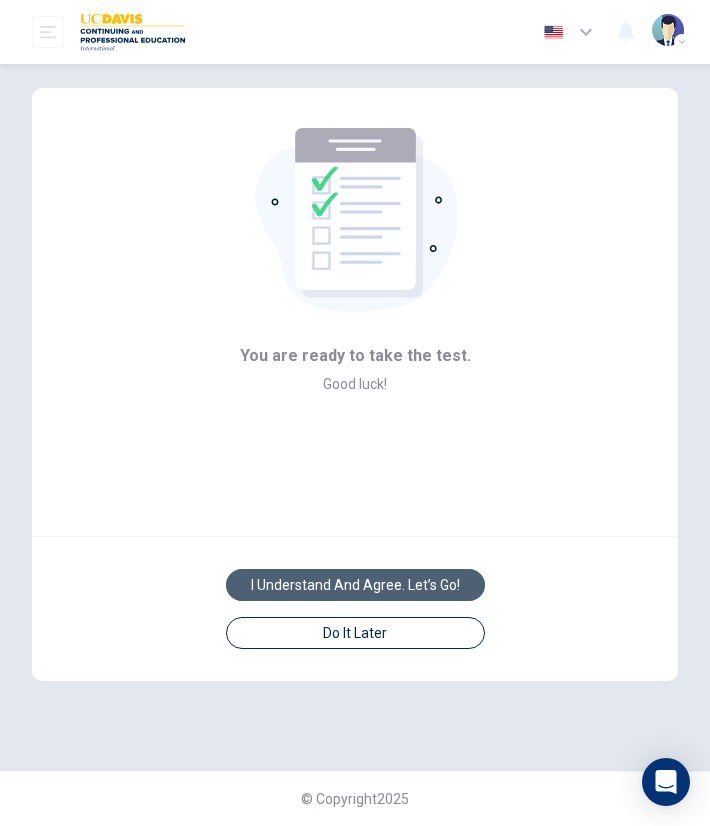 click on "I understand and agree. Let’s go!" at bounding box center (355, 585) 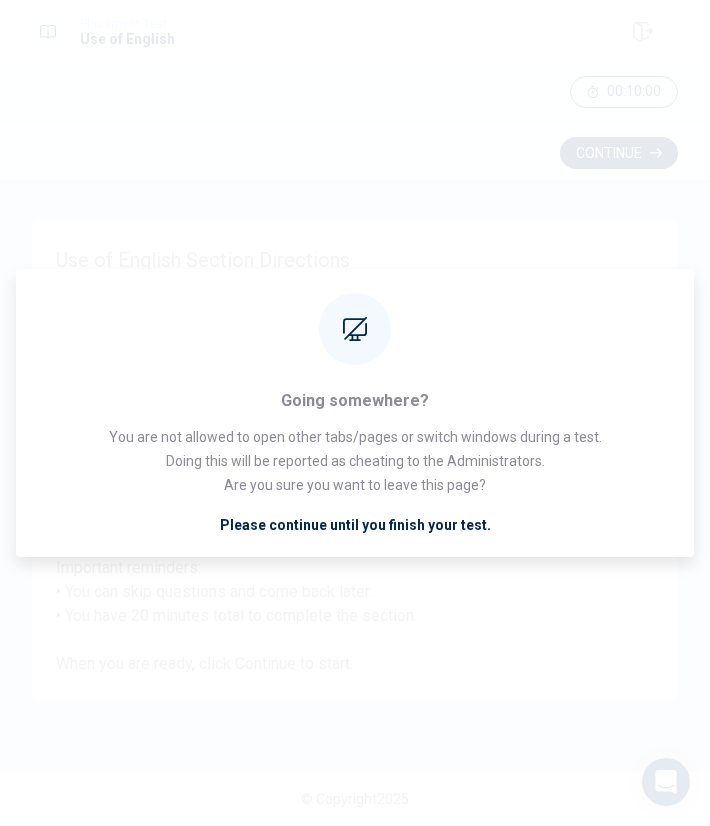 drag, startPoint x: 419, startPoint y: 2, endPoint x: 354, endPoint y: 258, distance: 264.12308 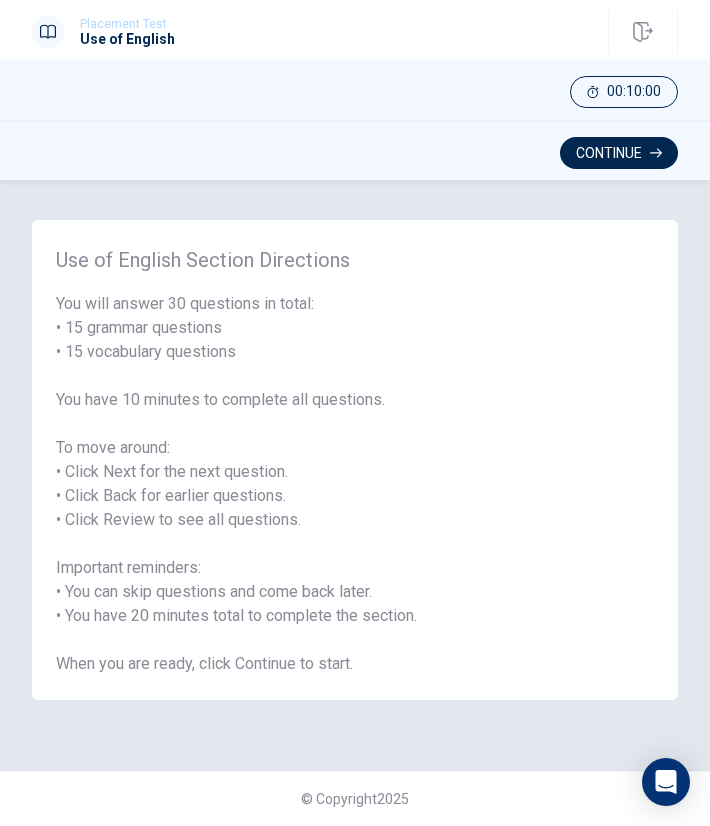 click on "Use of English Section Directions You will answer 30 questions in total:
• 15 grammar questions
• 15 vocabulary questions
You have 10 minutes to complete all questions.
To move around:
• Click Next for the next question.
• Click Back for earlier questions.
• Click Review to see all questions.
Important reminders:
• You can skip questions and come back later.
• You have 20 minutes total to complete the section.
When you are ready, click Continue to start." at bounding box center (355, 460) 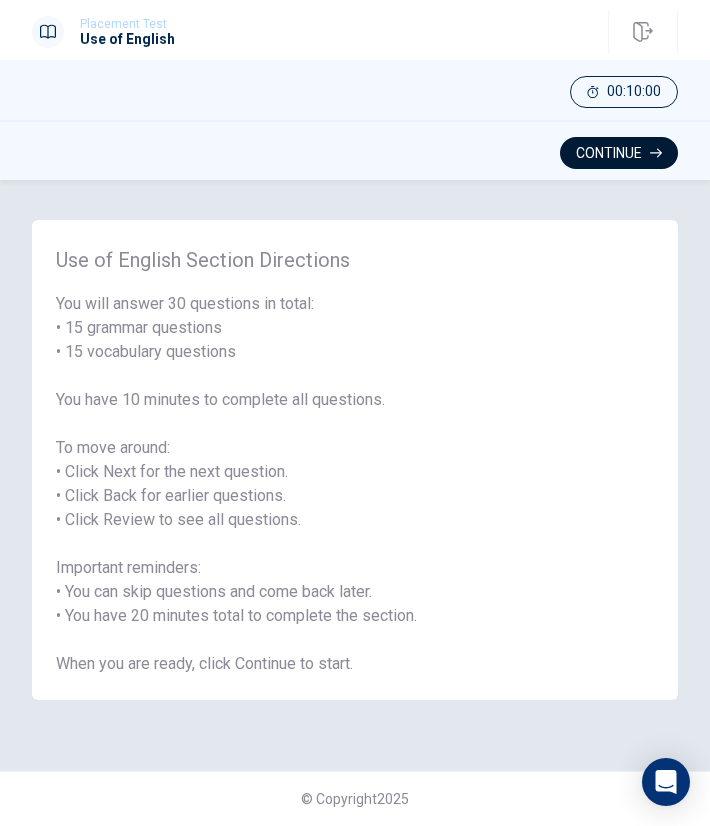 click 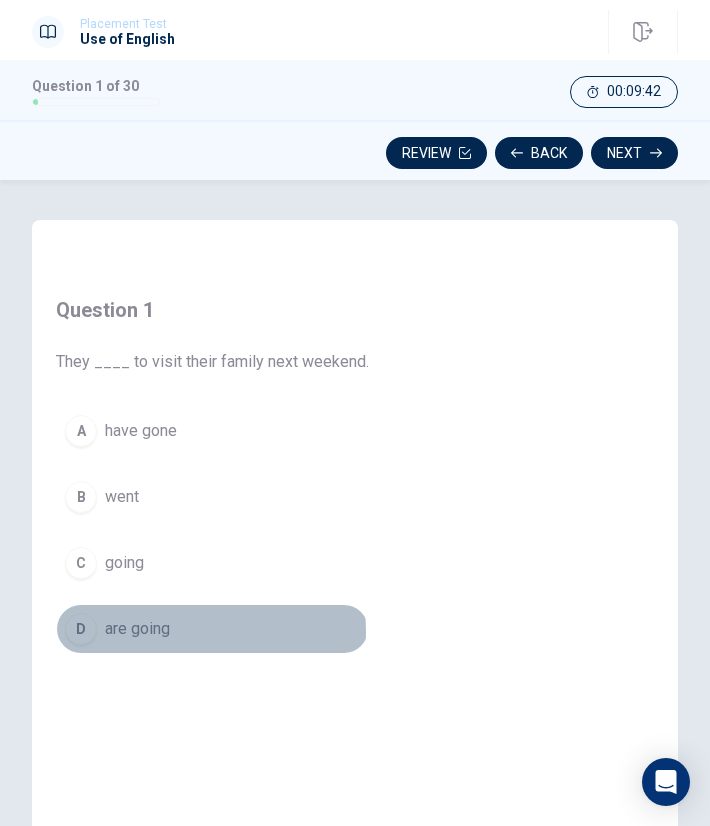 click on "are going" at bounding box center [137, 629] 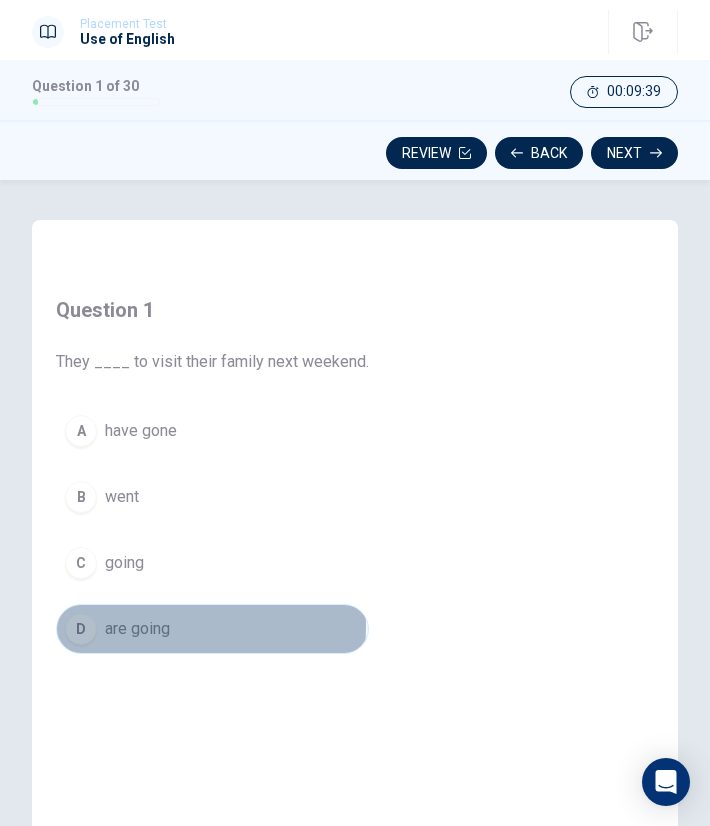 click on "D" at bounding box center [81, 629] 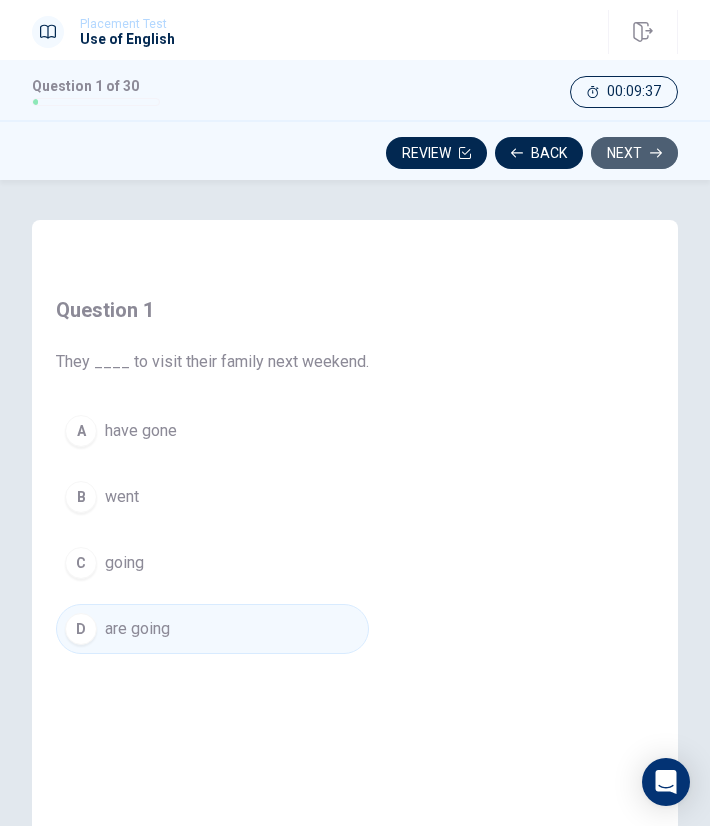 click on "Next" at bounding box center [634, 153] 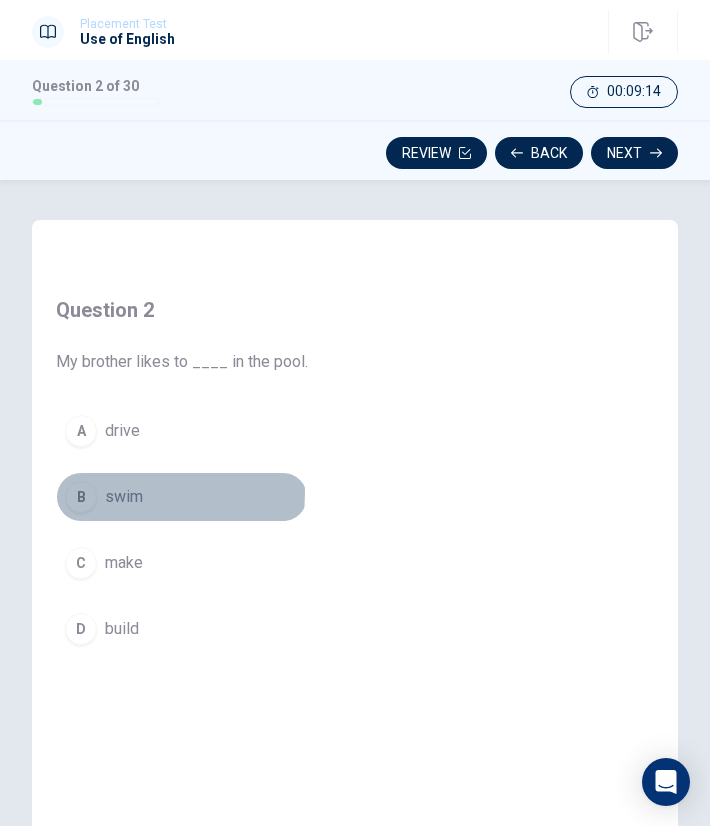 click on "B swim" at bounding box center [182, 497] 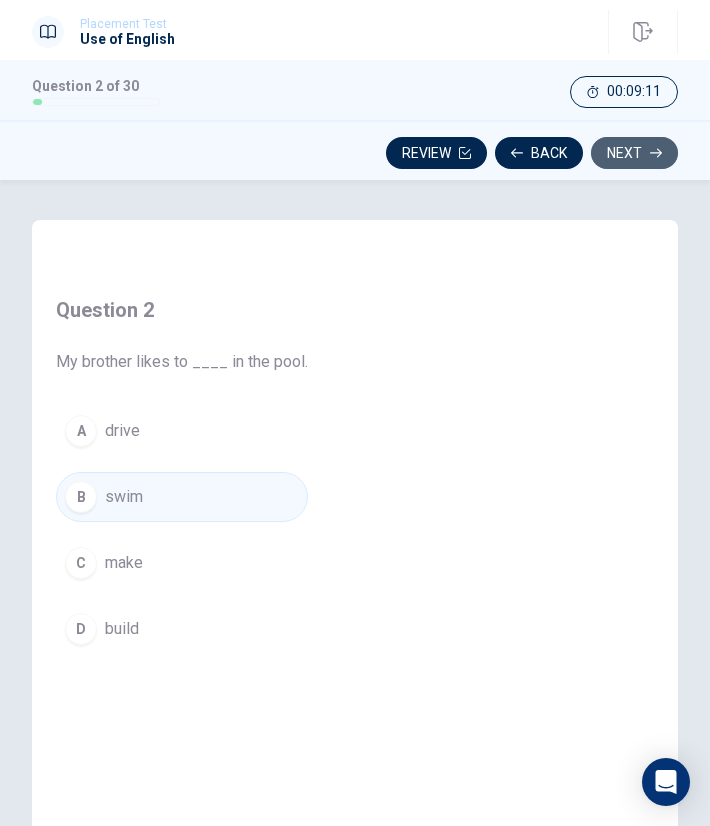 click on "Next" at bounding box center [634, 153] 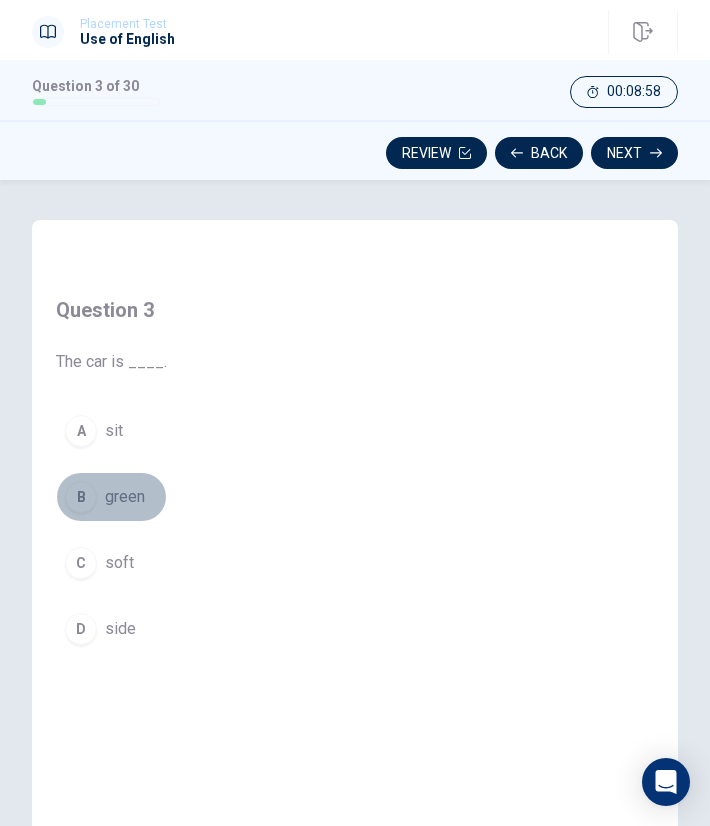 click on "B" at bounding box center (81, 497) 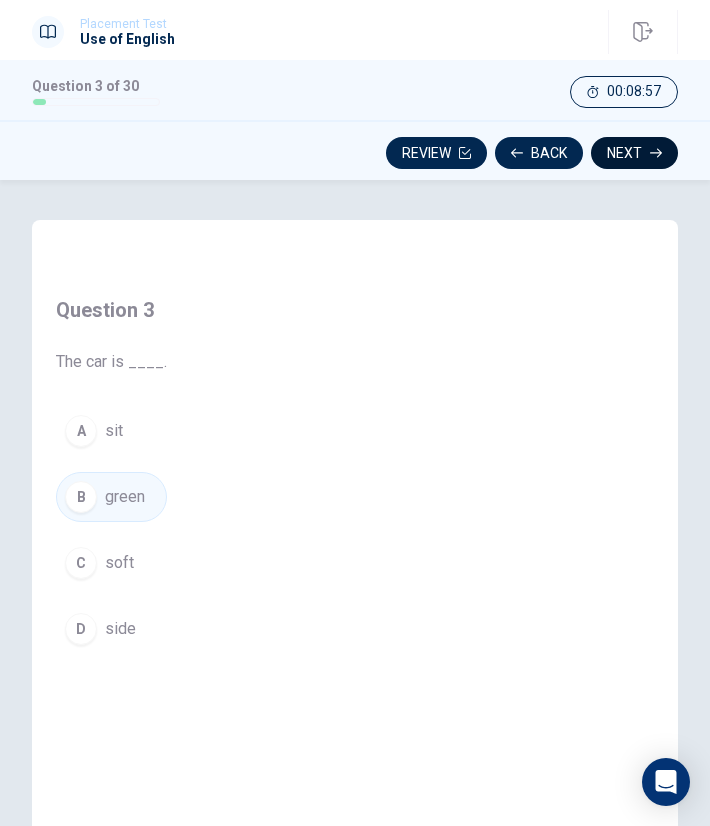click 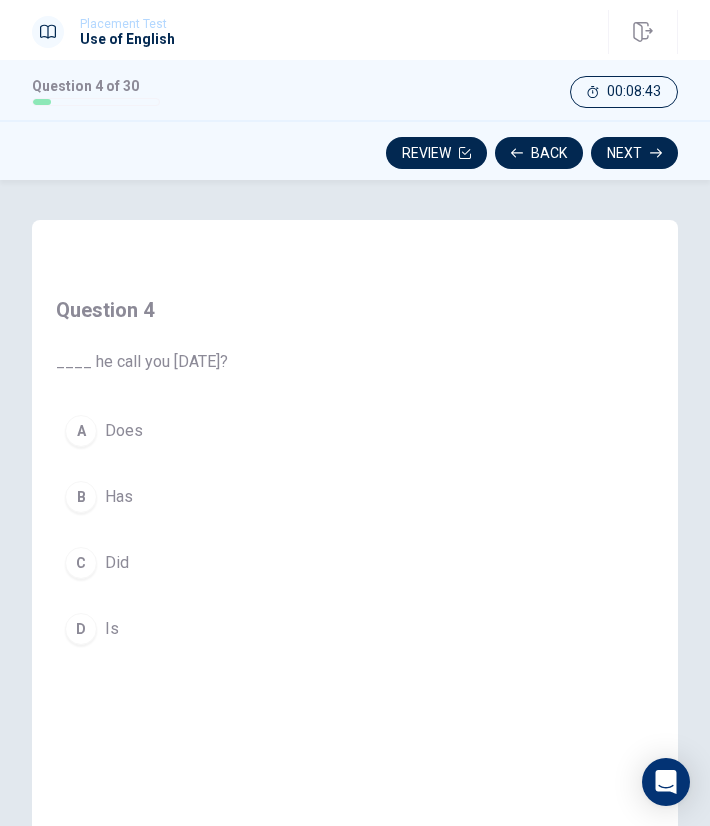 click on "Did" at bounding box center [117, 563] 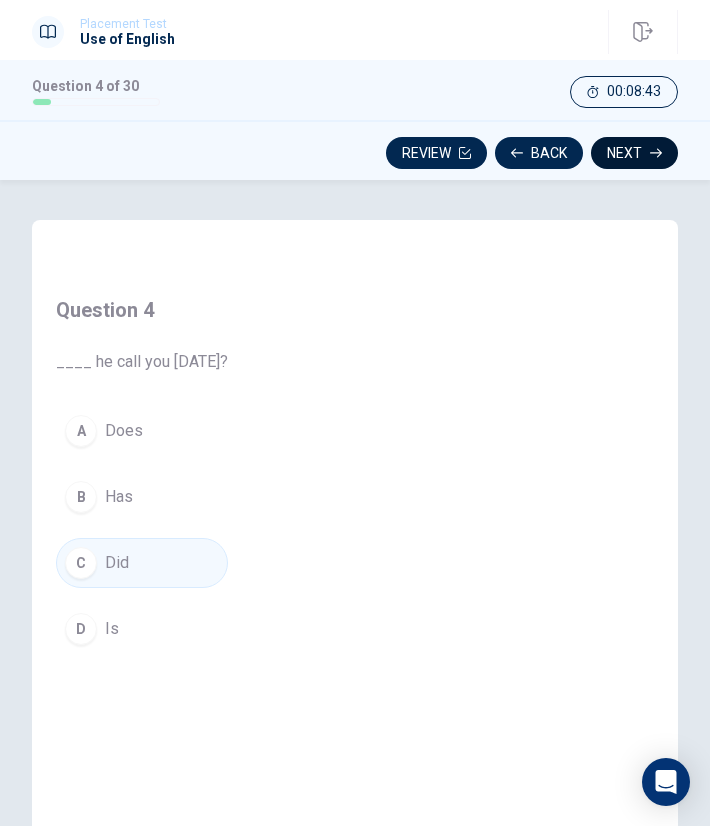 click 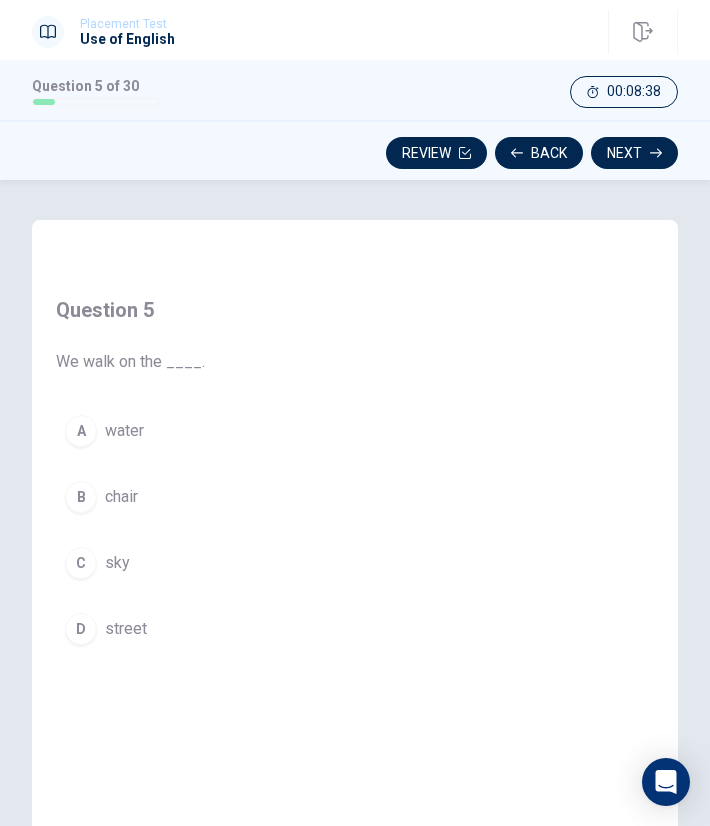 click on "street" at bounding box center [126, 629] 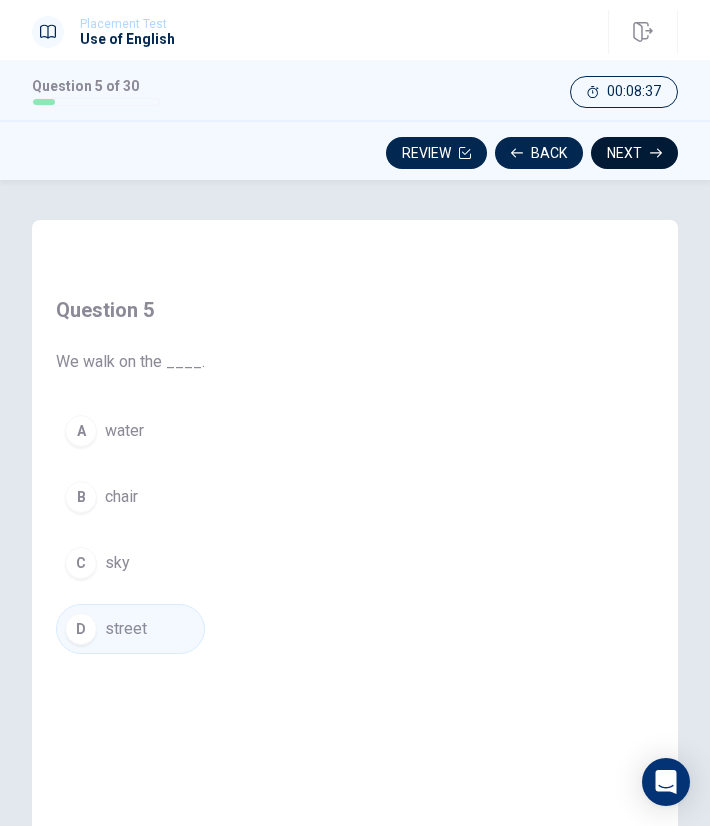 click 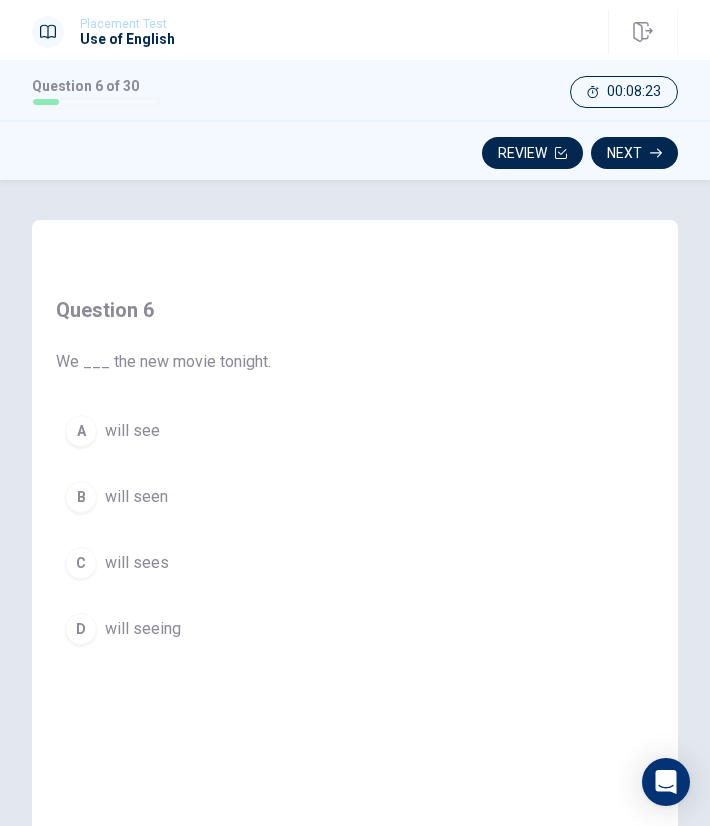 click on "A will see" at bounding box center [163, 431] 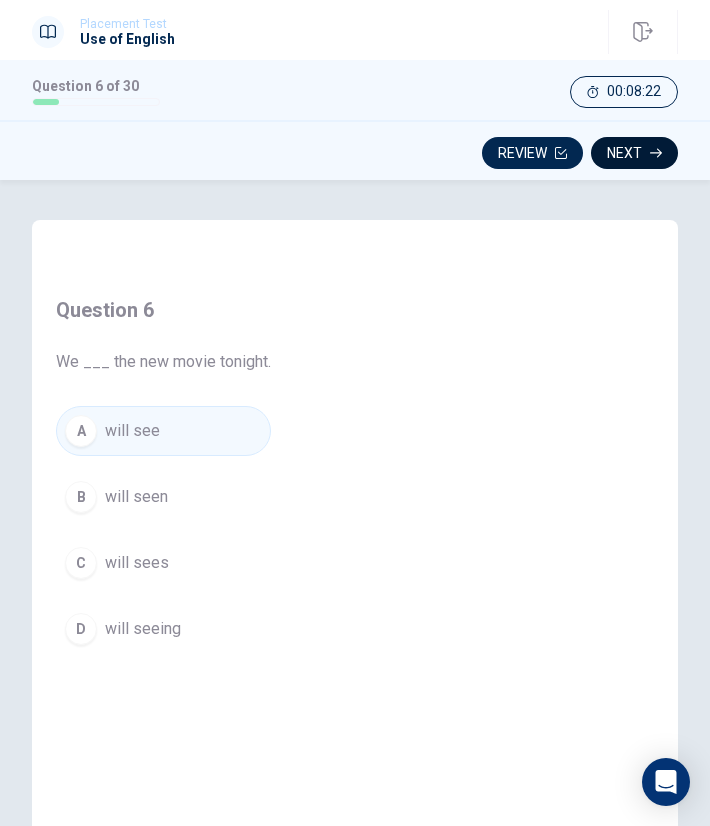 click 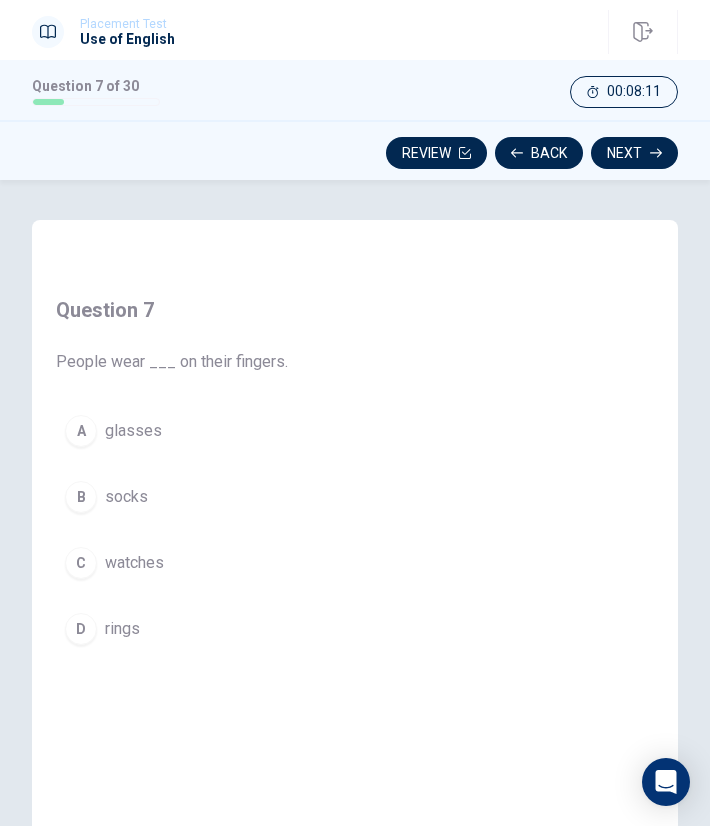 click on "rings" at bounding box center [122, 629] 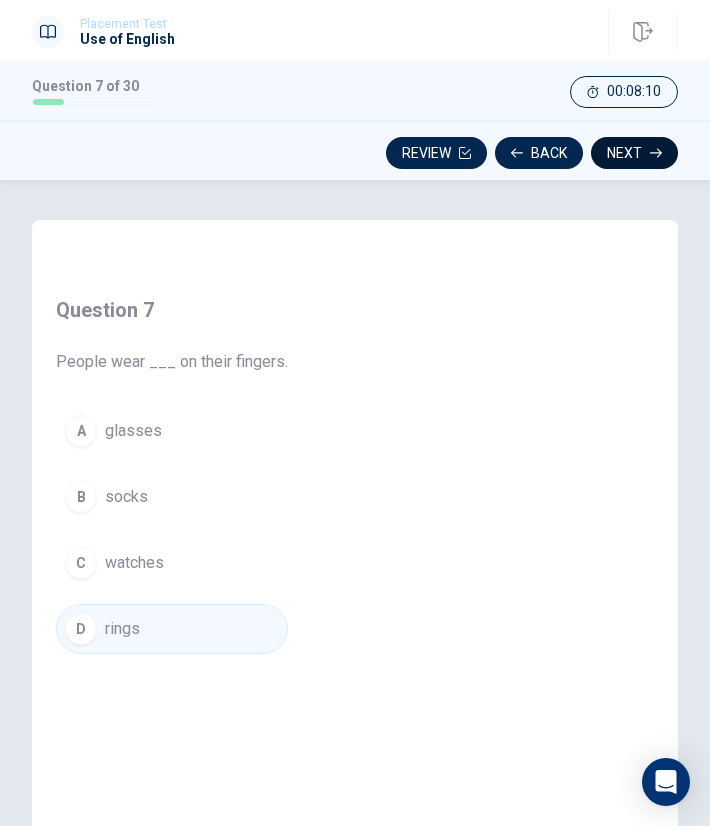 click 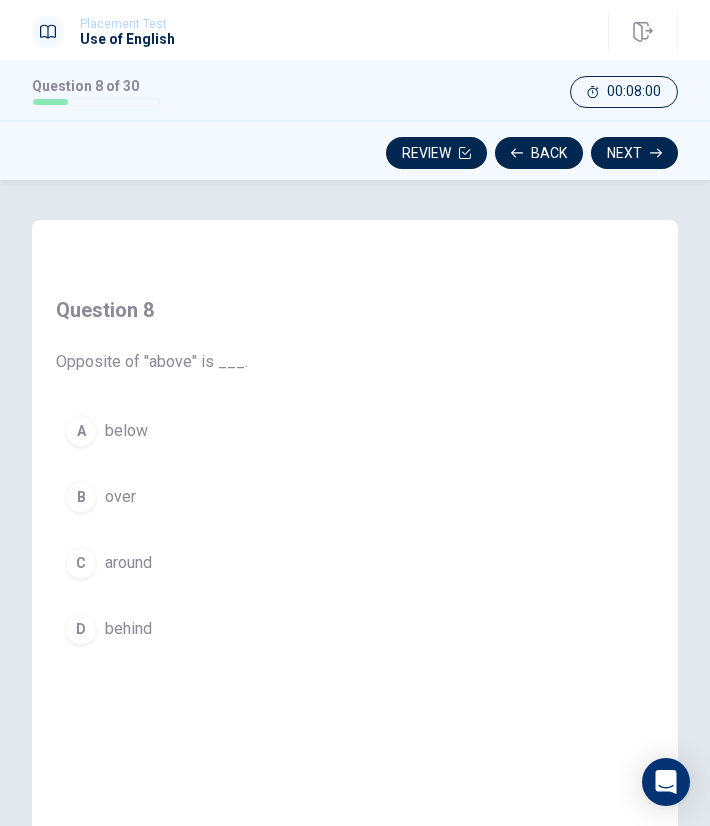 click on "below" at bounding box center (126, 431) 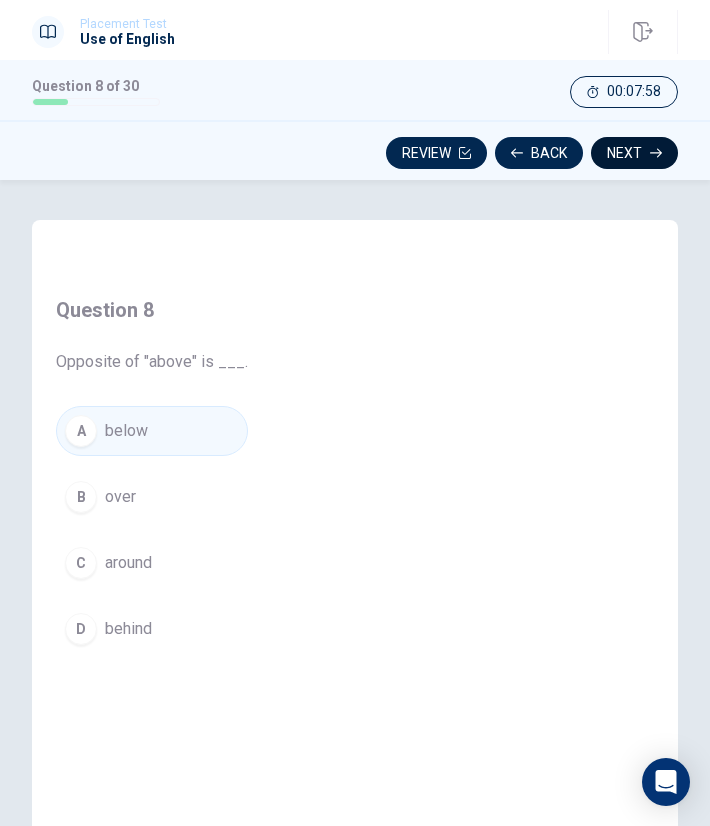 click 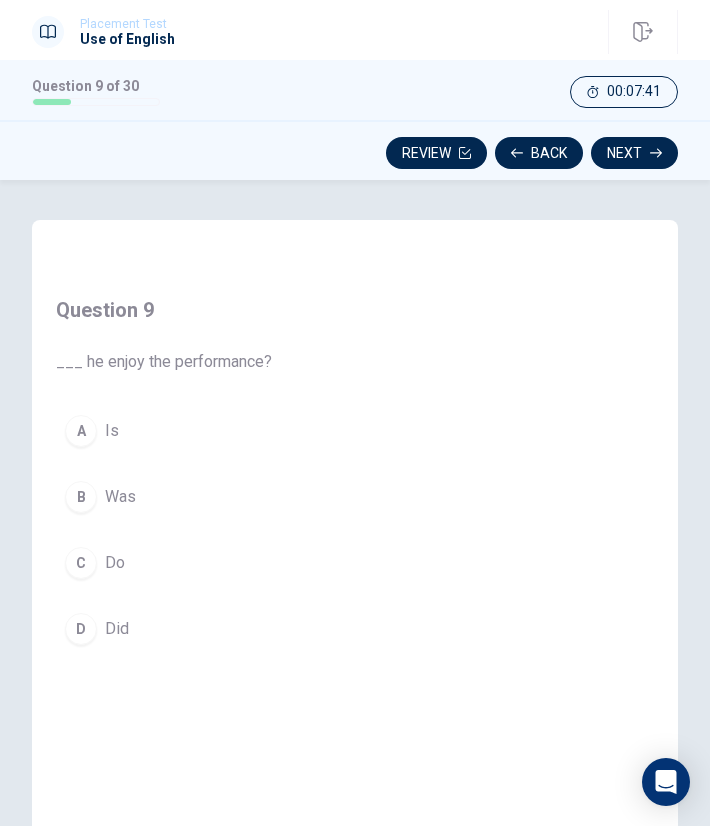 click on "Do" at bounding box center [115, 563] 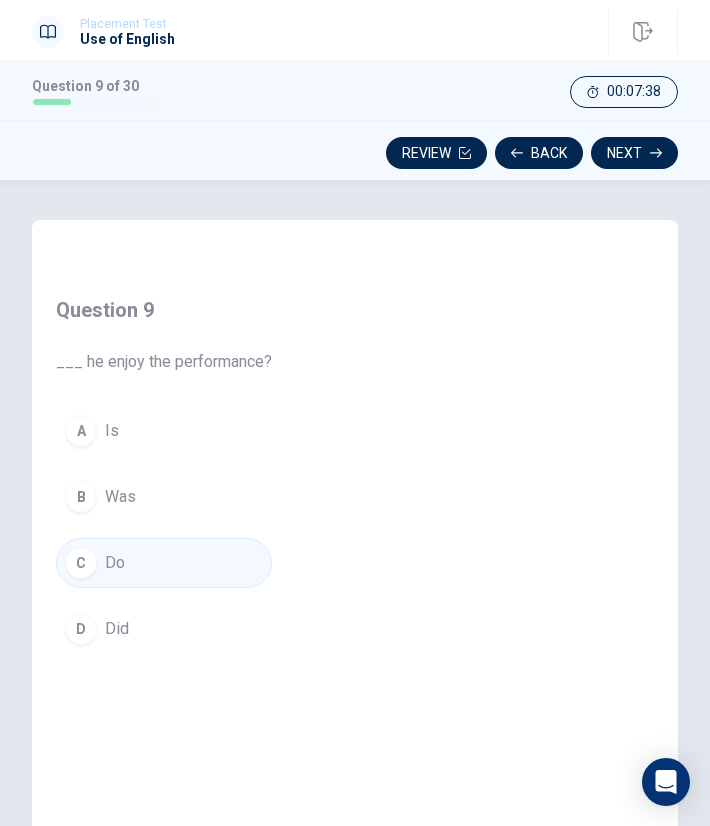 click on "Was" at bounding box center (120, 497) 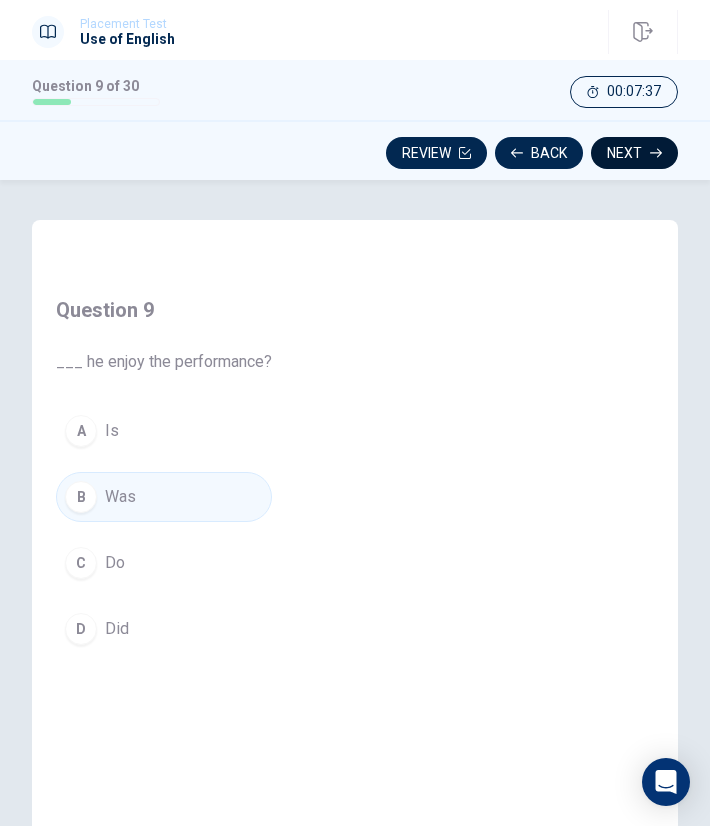 click 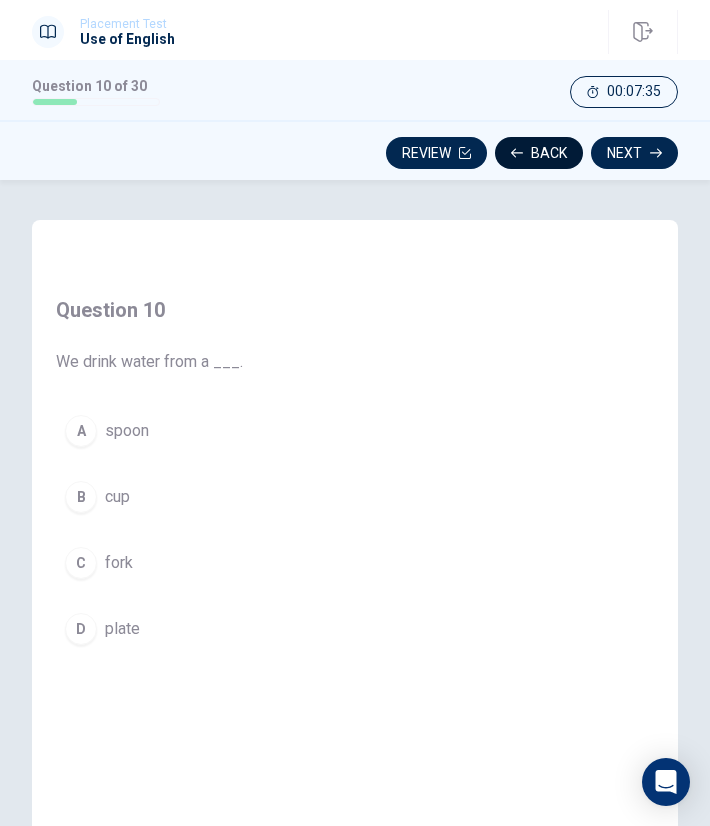 click on "Back" at bounding box center [539, 153] 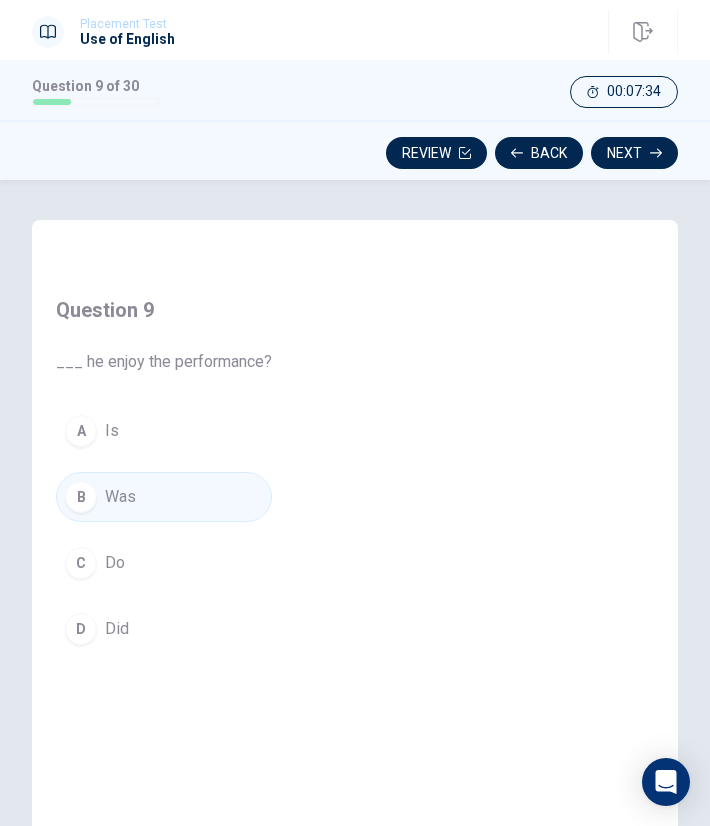 click on "Is" at bounding box center (112, 431) 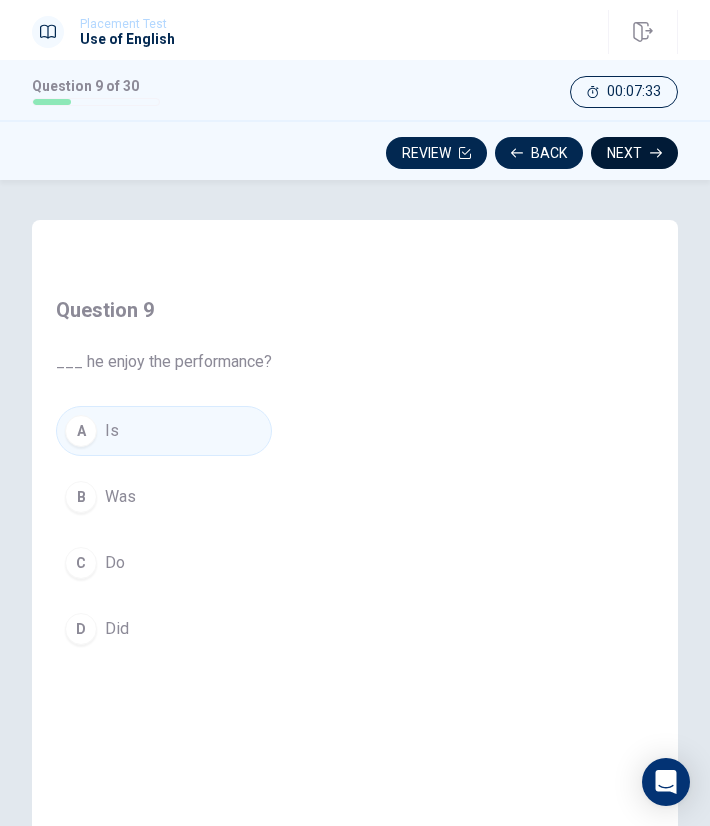 click on "Next" at bounding box center [634, 153] 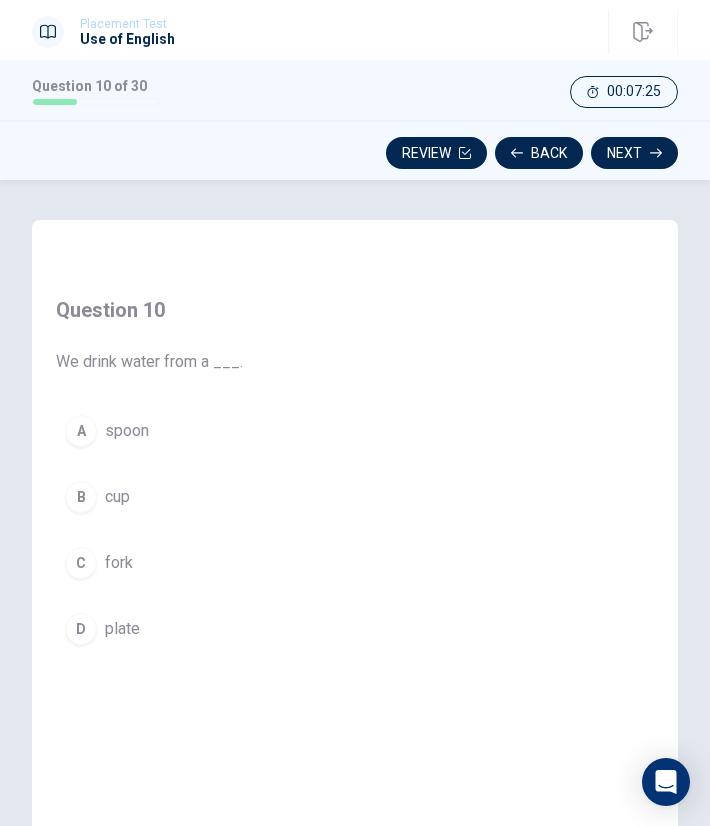 click on "cup" at bounding box center [117, 497] 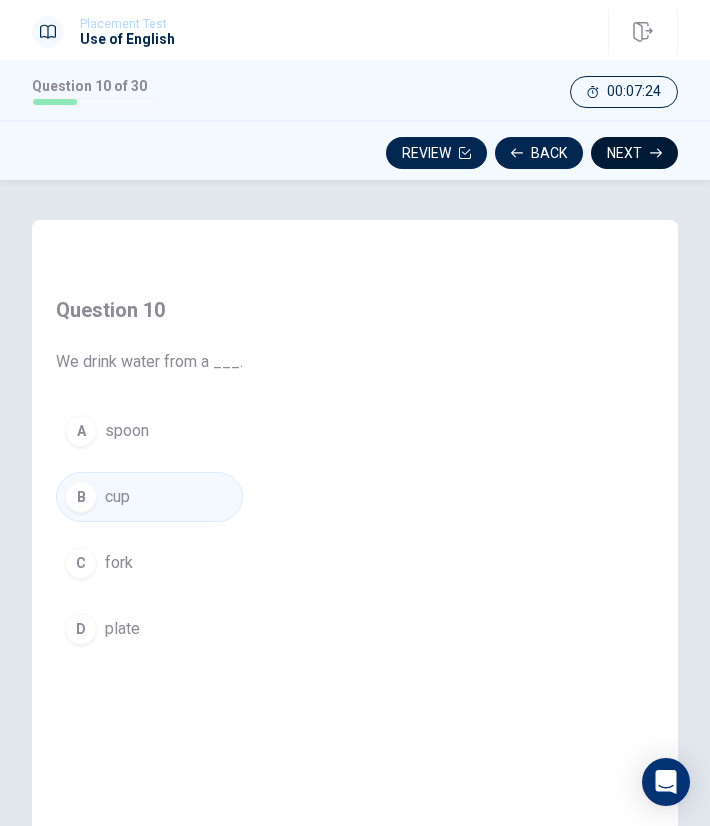 click 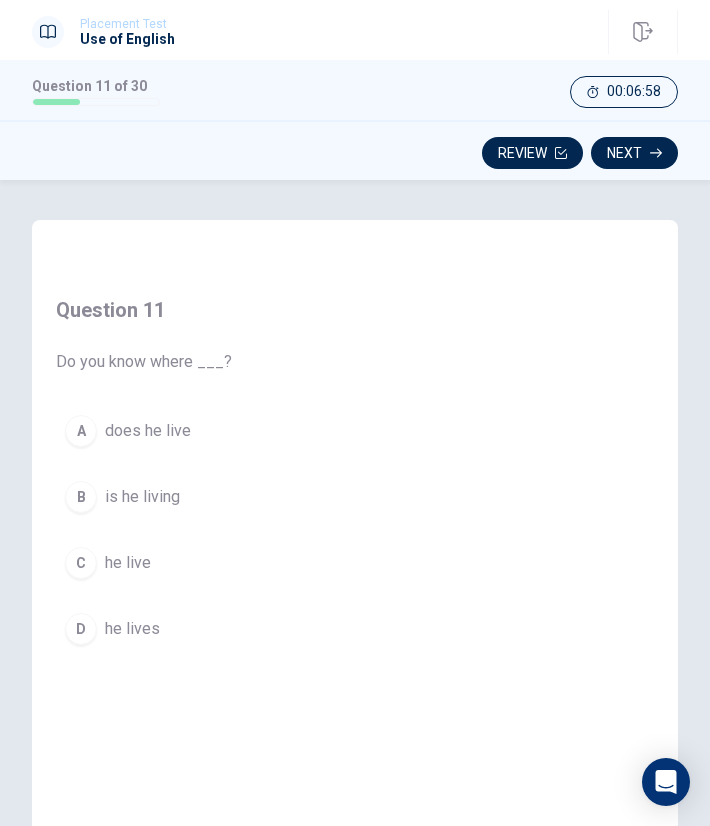 click on "he lives" at bounding box center (132, 629) 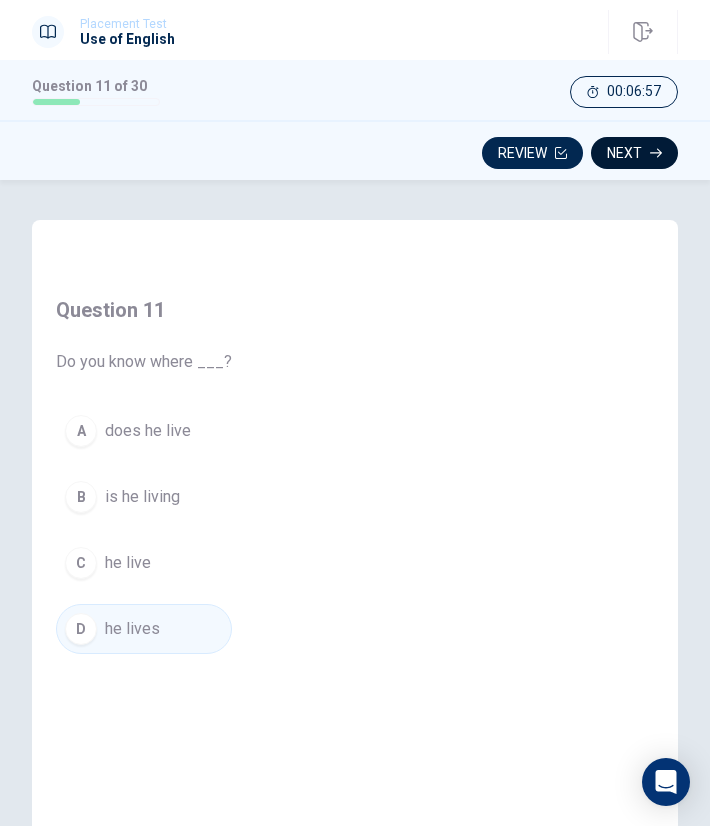 click 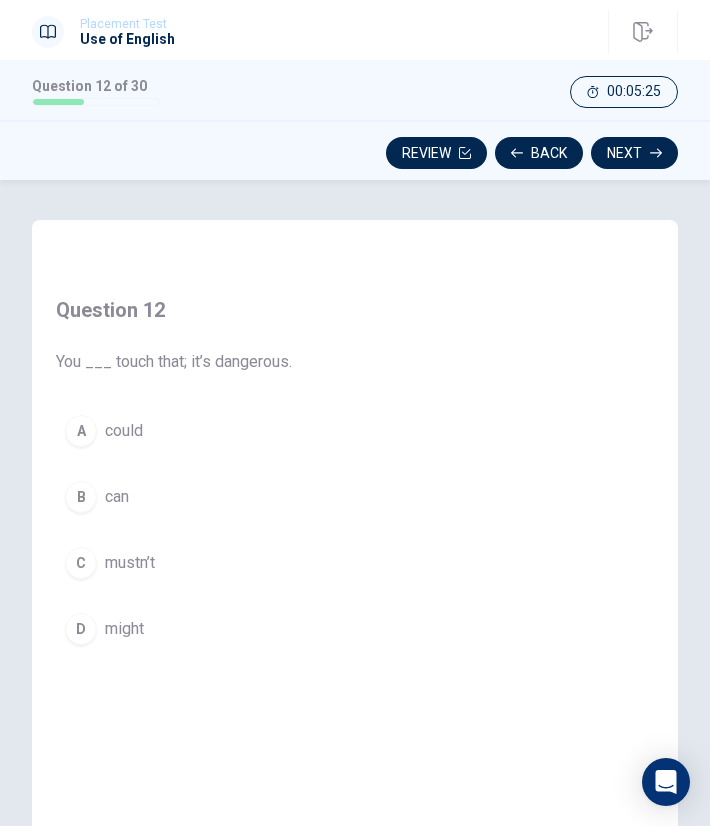 click on "C mustn’t" at bounding box center (174, 563) 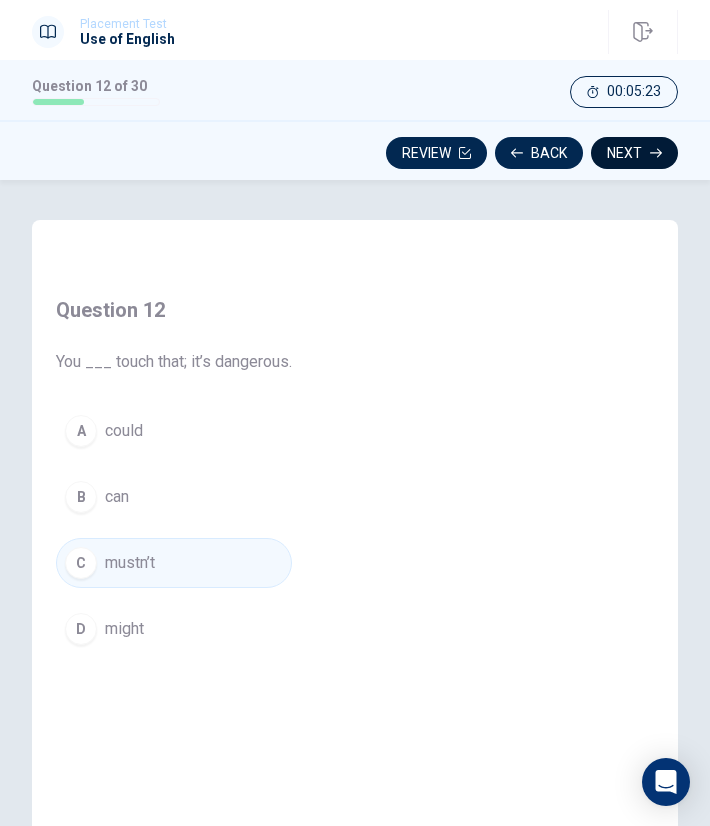 click 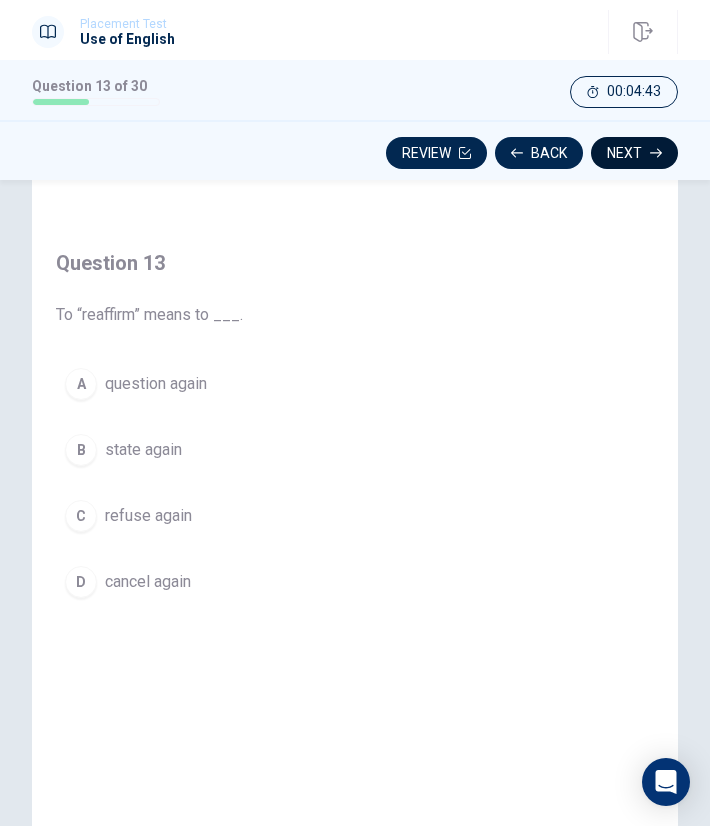 scroll, scrollTop: 50, scrollLeft: 0, axis: vertical 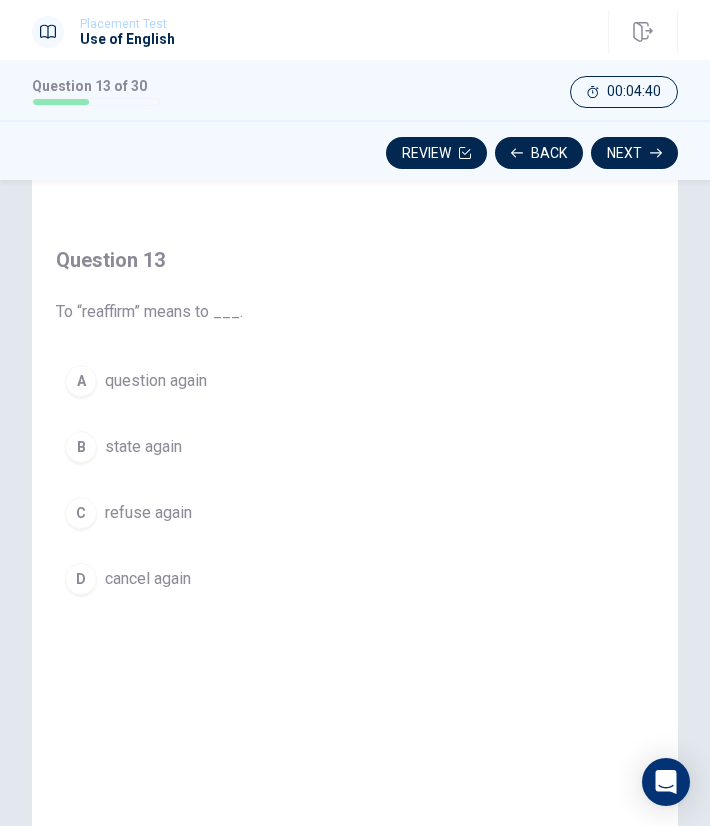 click on "C" at bounding box center (81, 513) 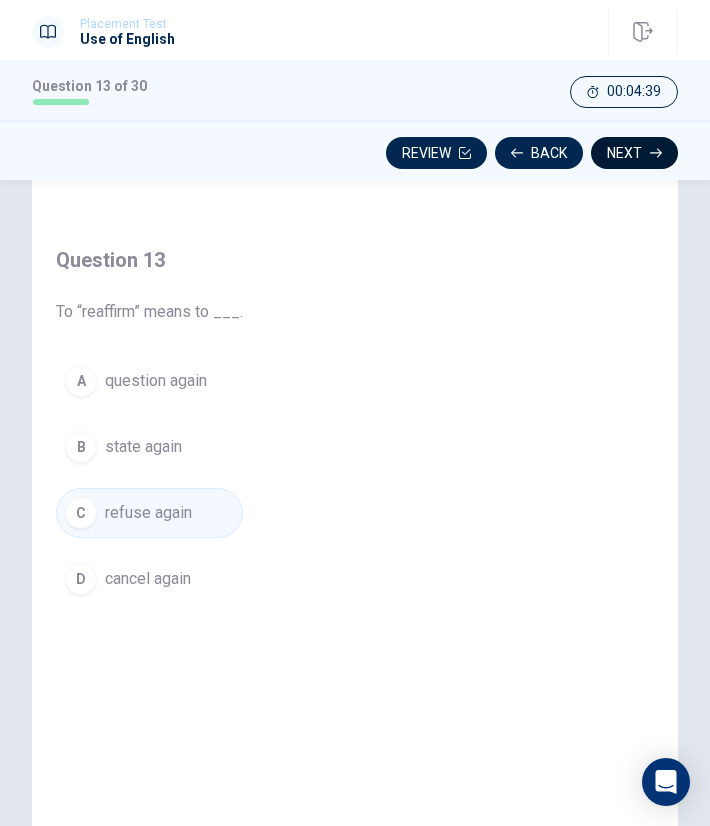 click 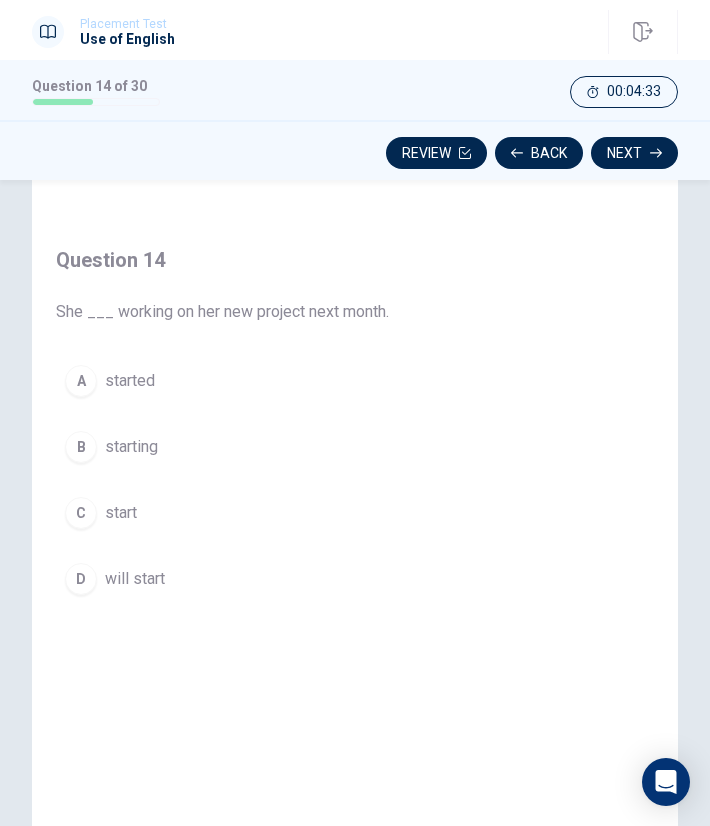 click on "D will start" at bounding box center (222, 579) 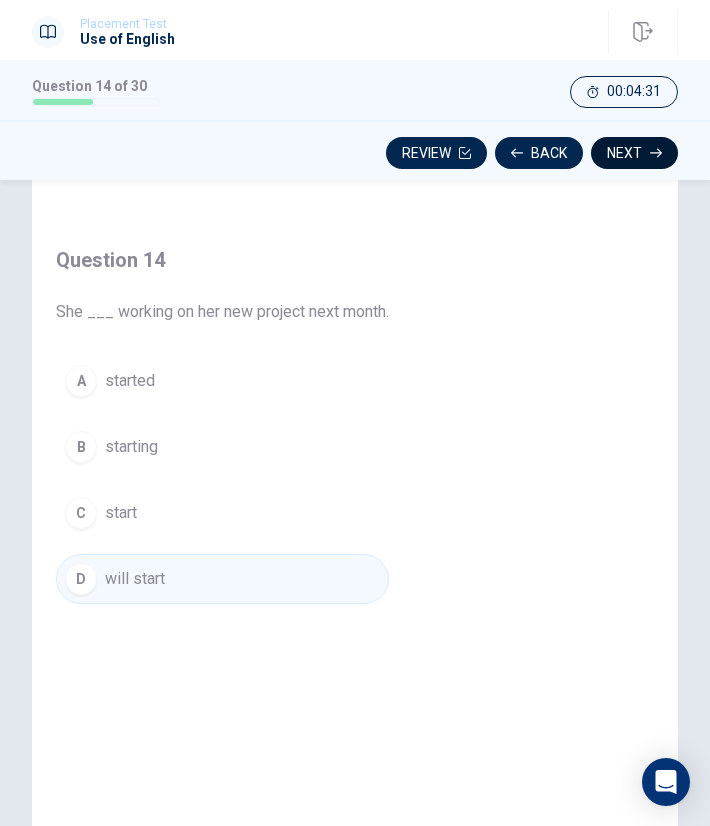 click 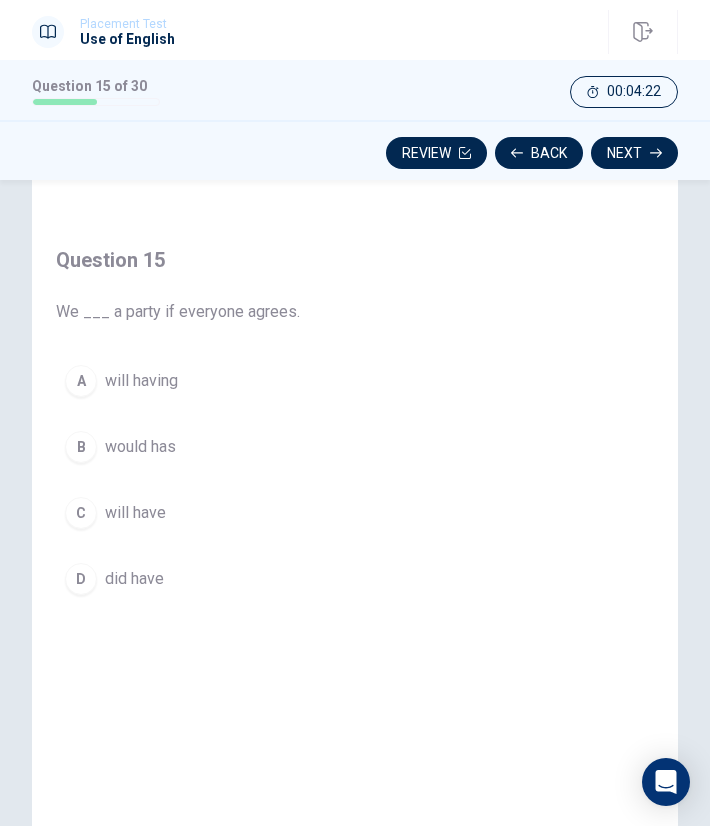 click on "C will have" at bounding box center [178, 513] 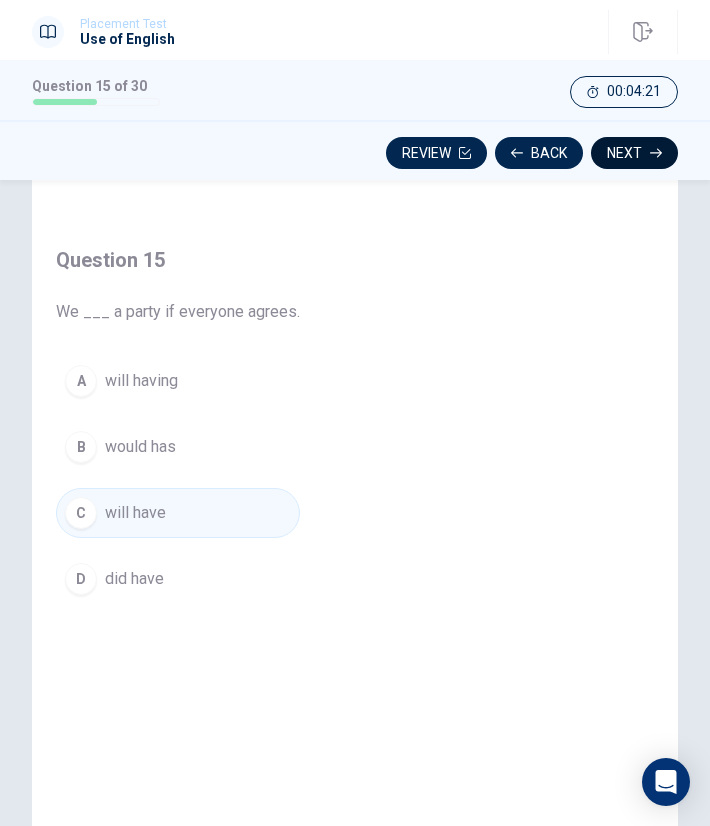click 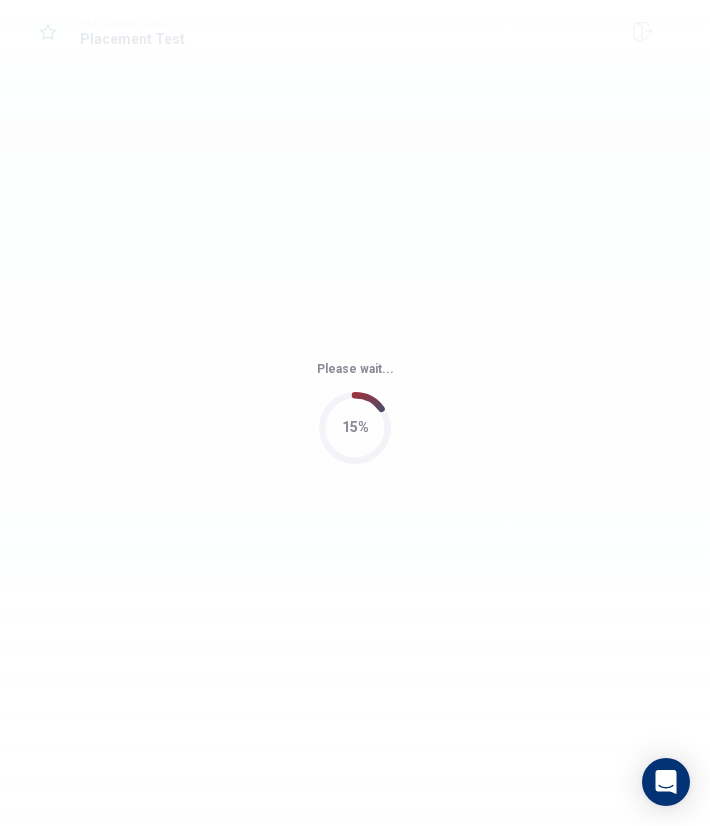 scroll, scrollTop: 0, scrollLeft: 0, axis: both 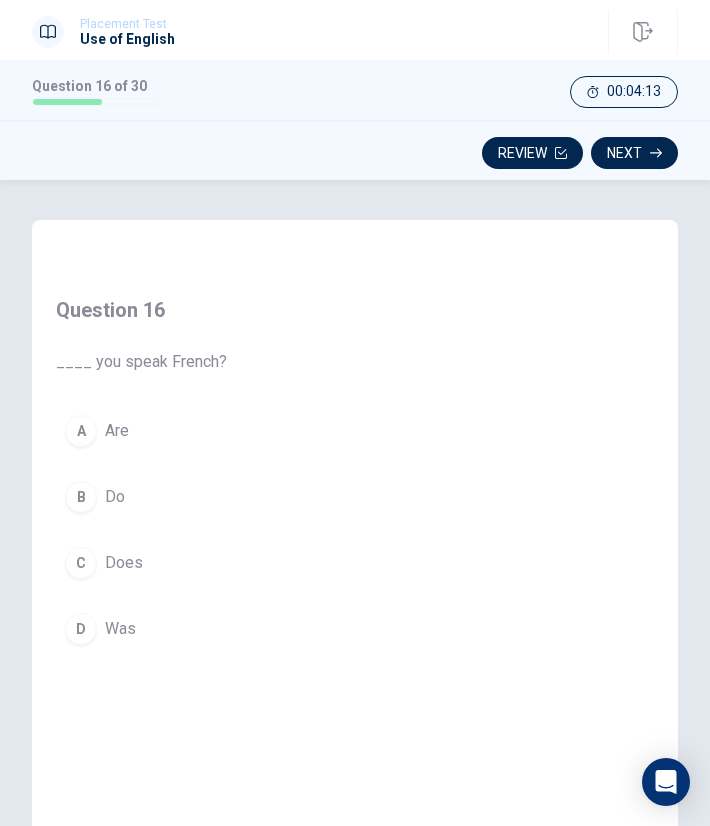 click on "B Do" at bounding box center [141, 497] 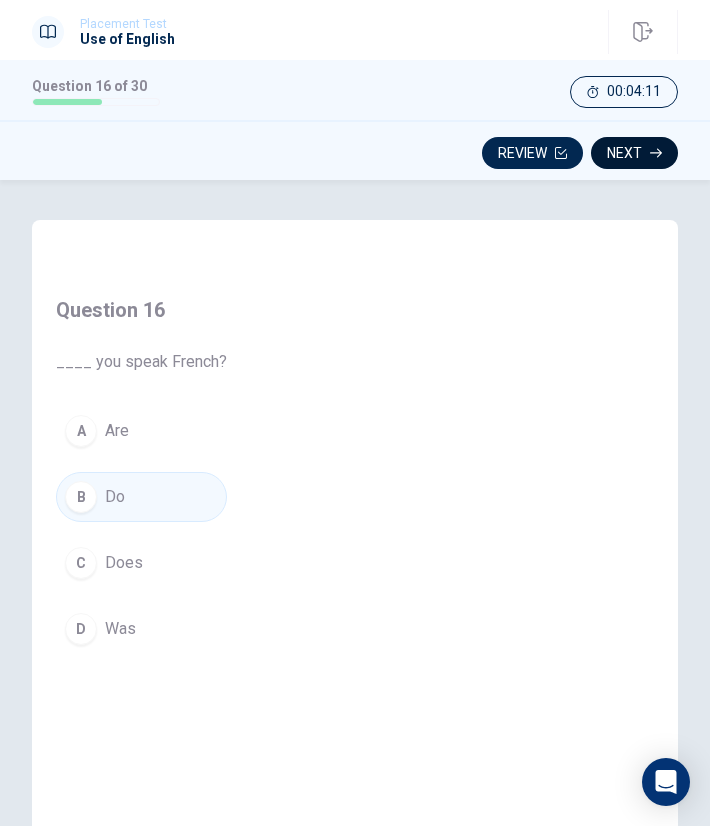 click 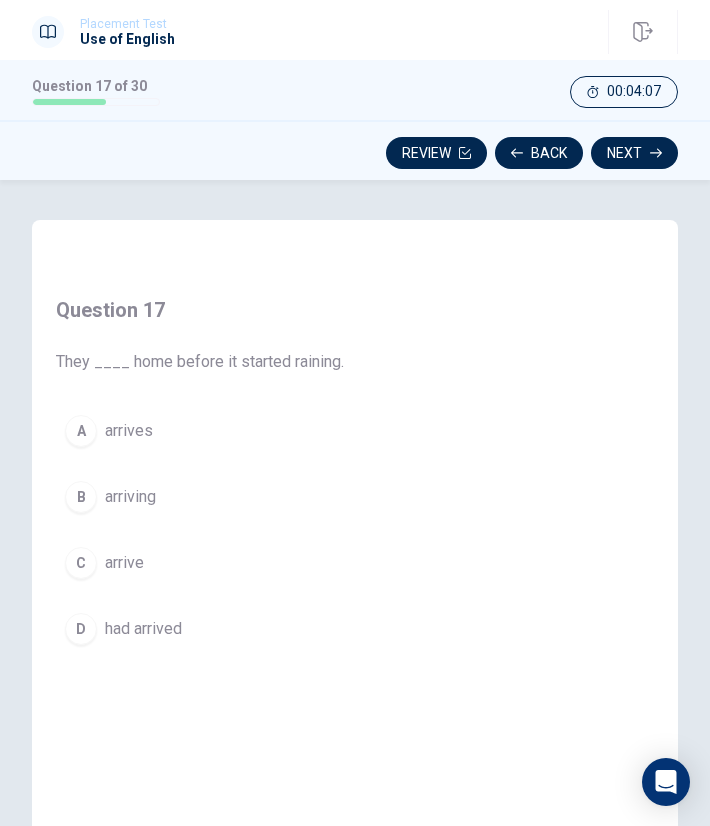 click on "A" at bounding box center [81, 431] 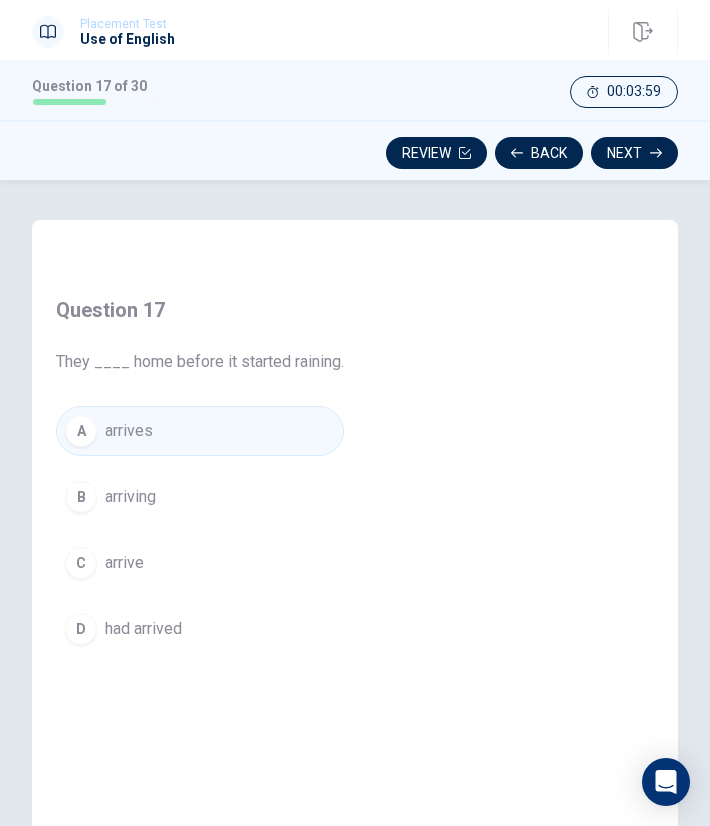 click on "had arrived" at bounding box center [143, 629] 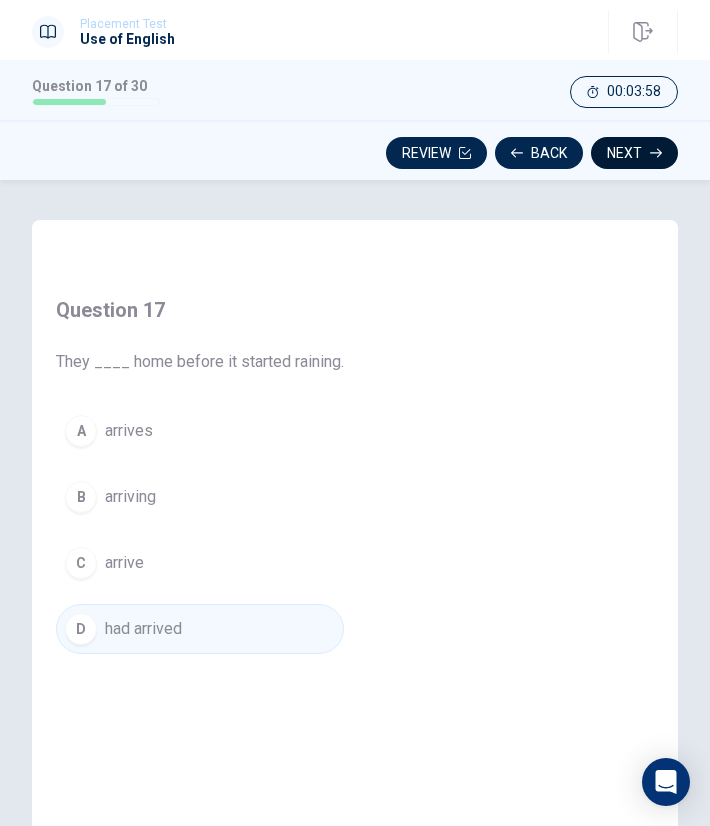 click 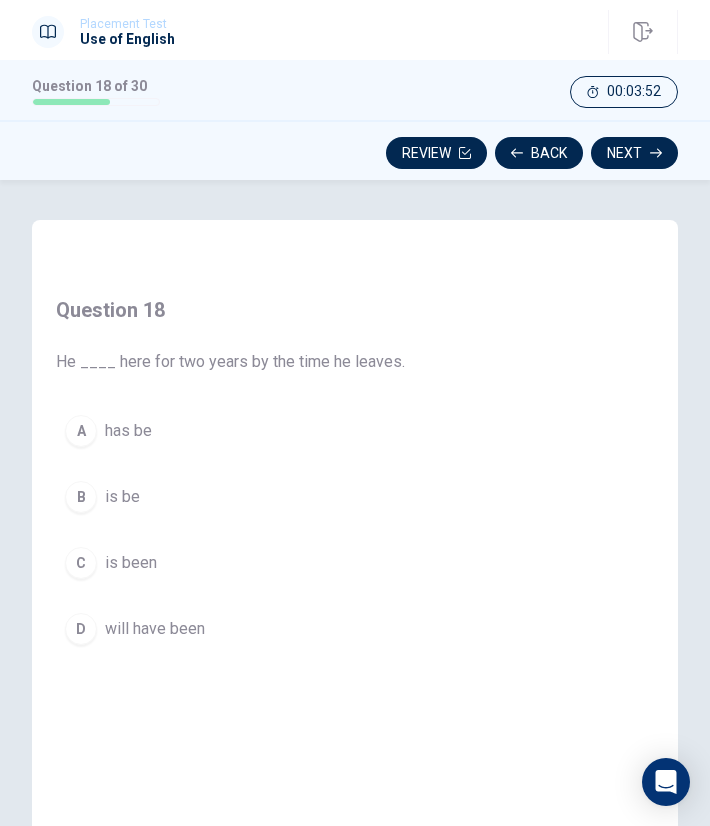 click on "A" at bounding box center (81, 431) 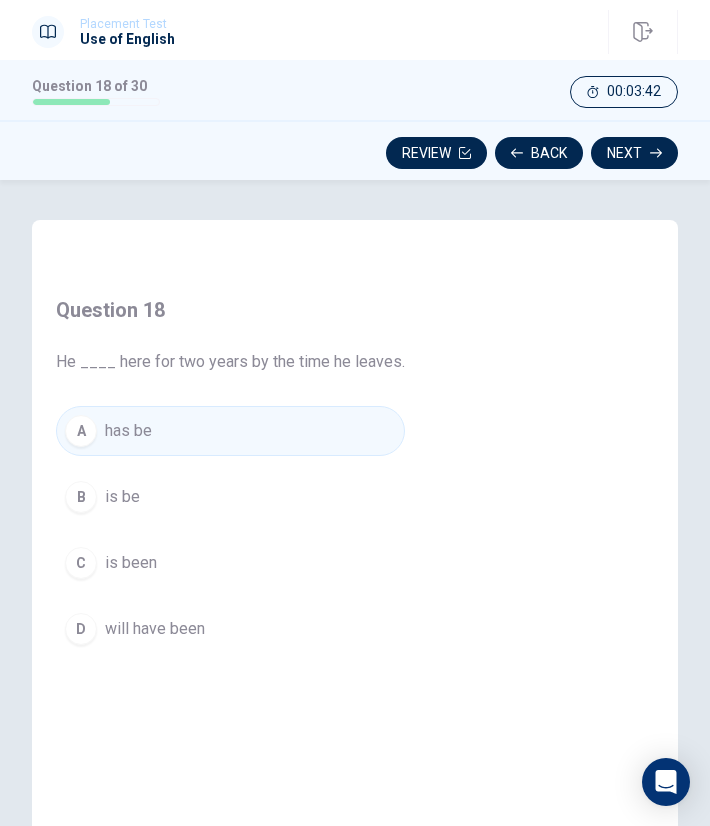click on "D" at bounding box center [81, 629] 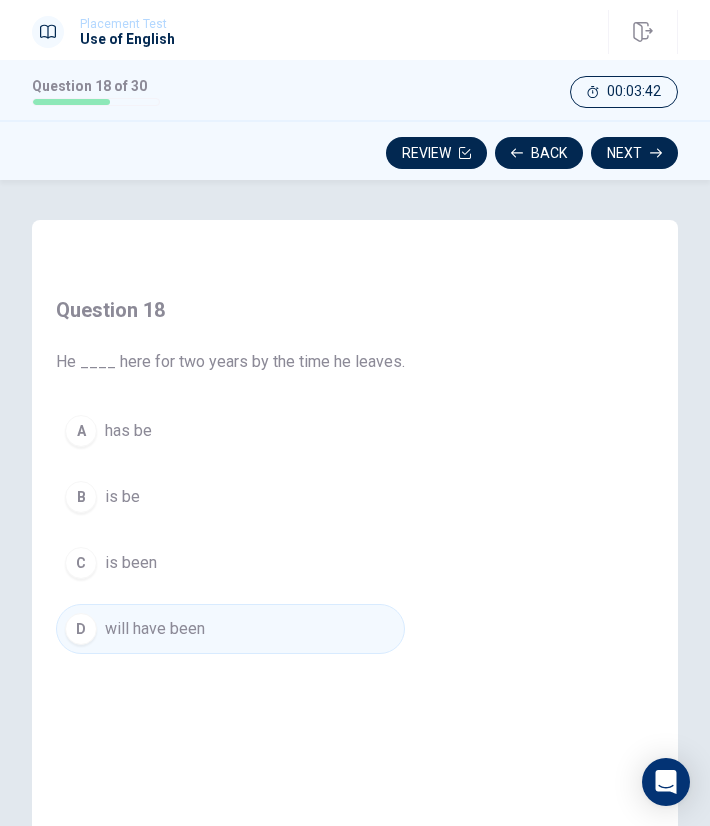 click on "Review Back Next" at bounding box center [355, 153] 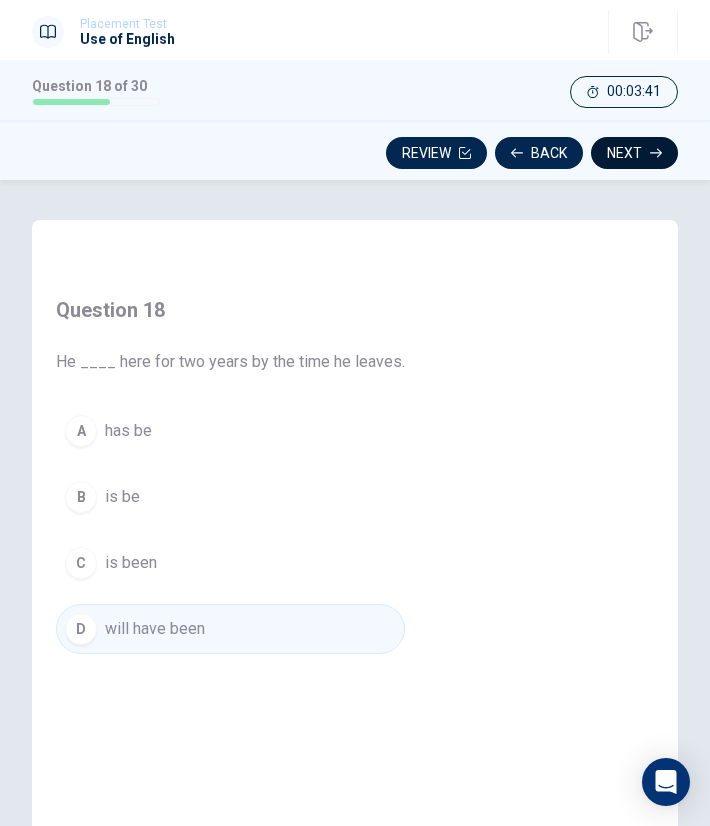 click 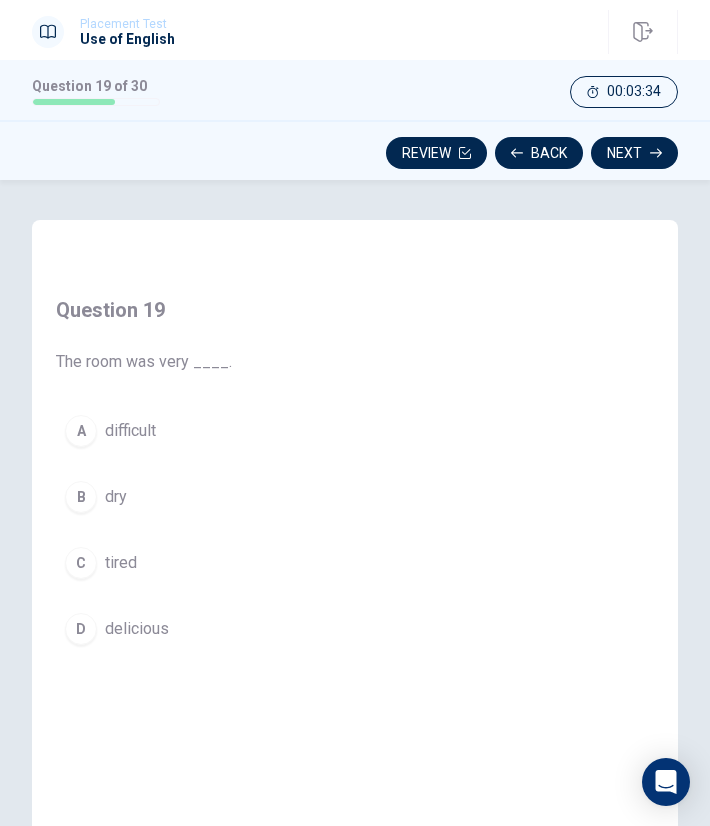 click on "B" at bounding box center [81, 497] 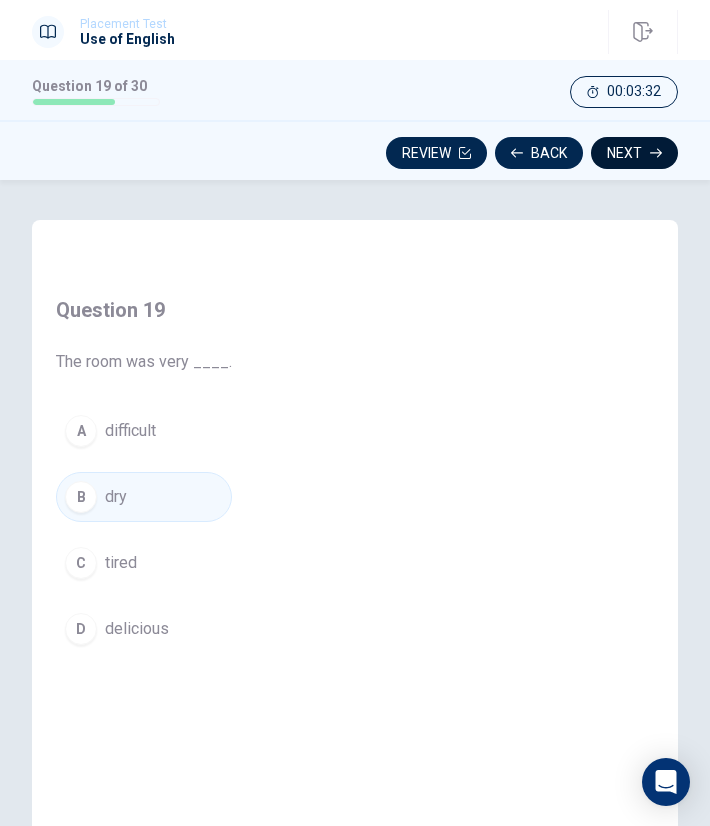 click 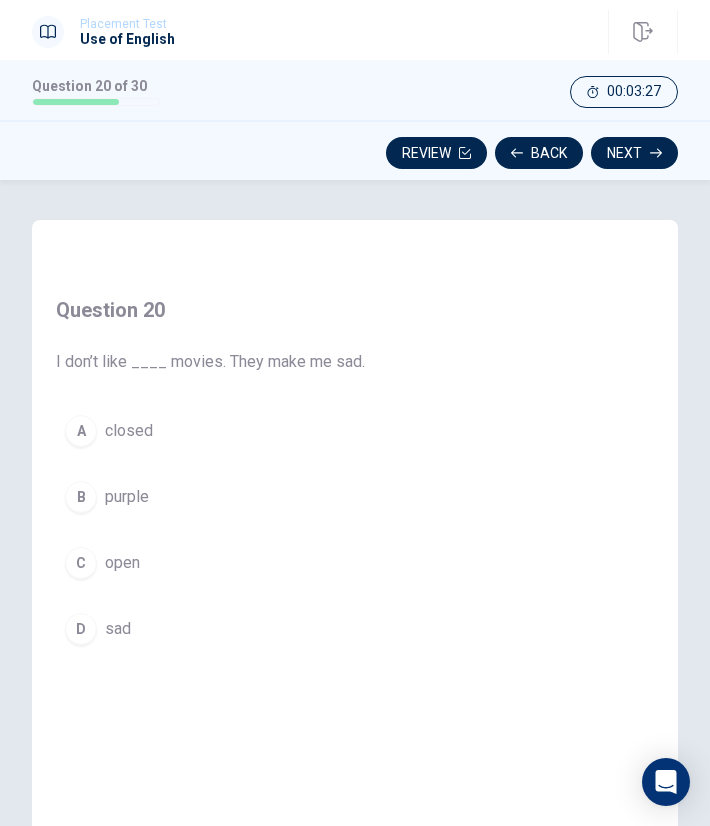 click on "D" at bounding box center (81, 629) 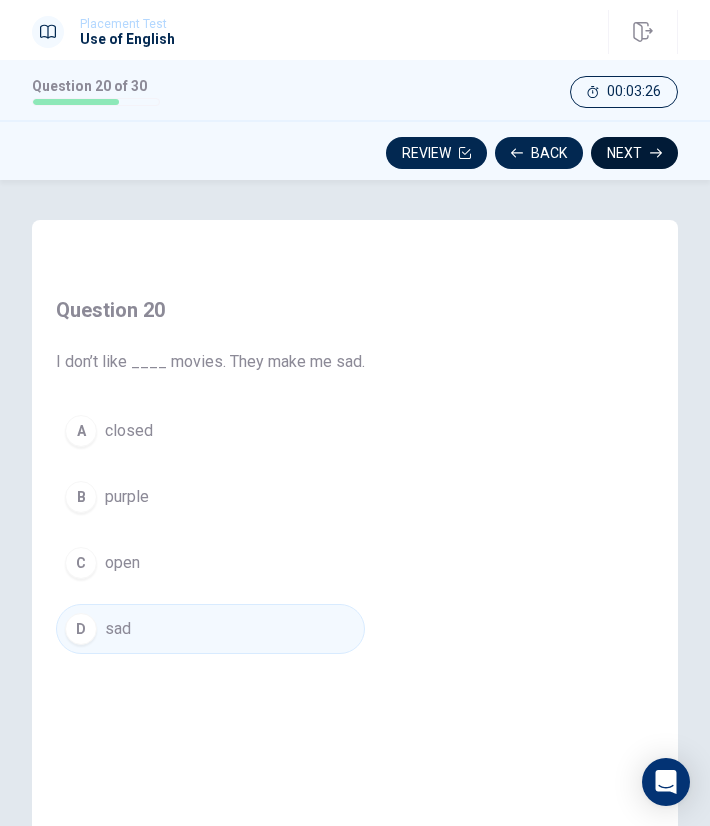 click 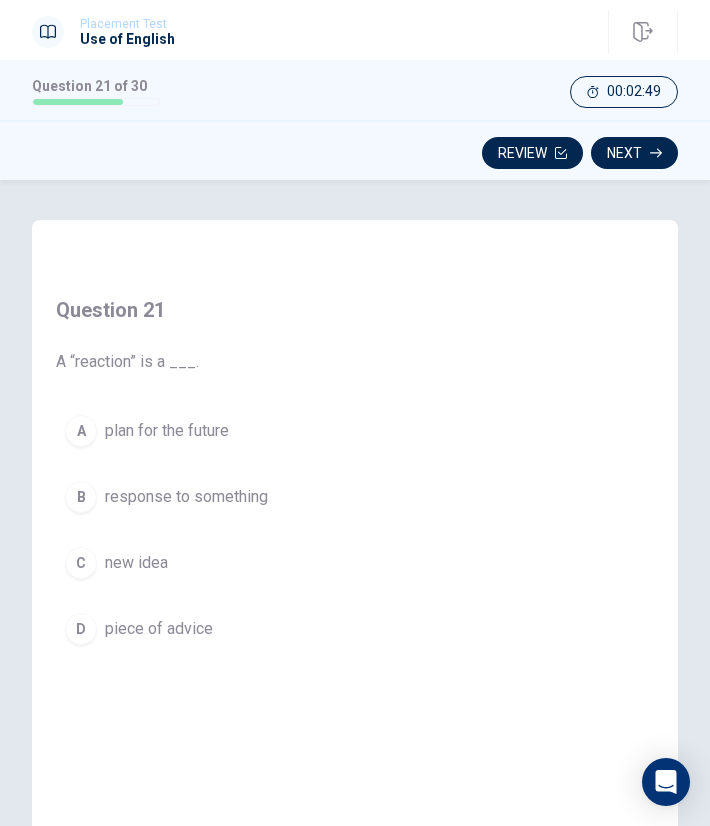 click on "C" at bounding box center (81, 563) 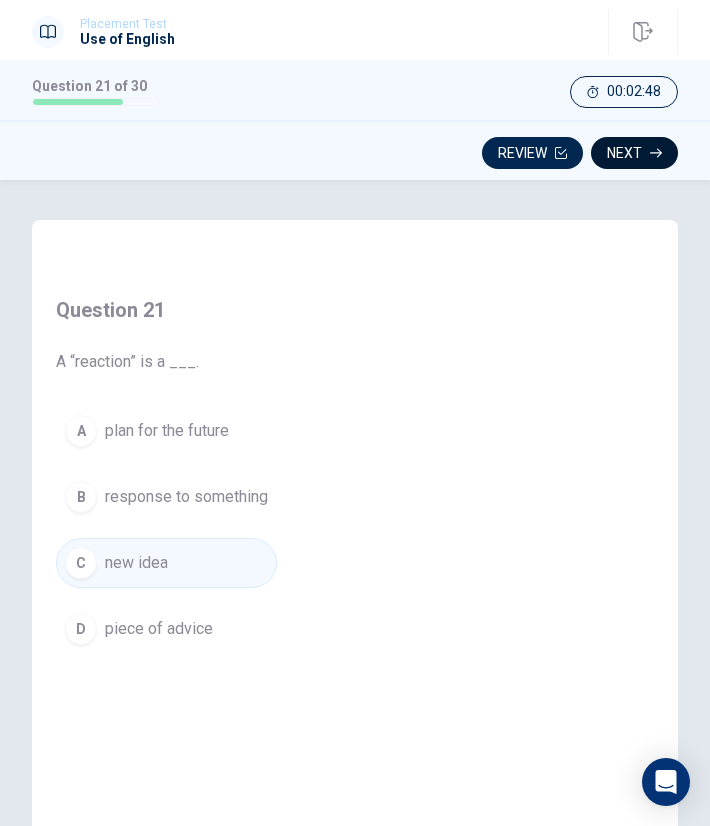 click 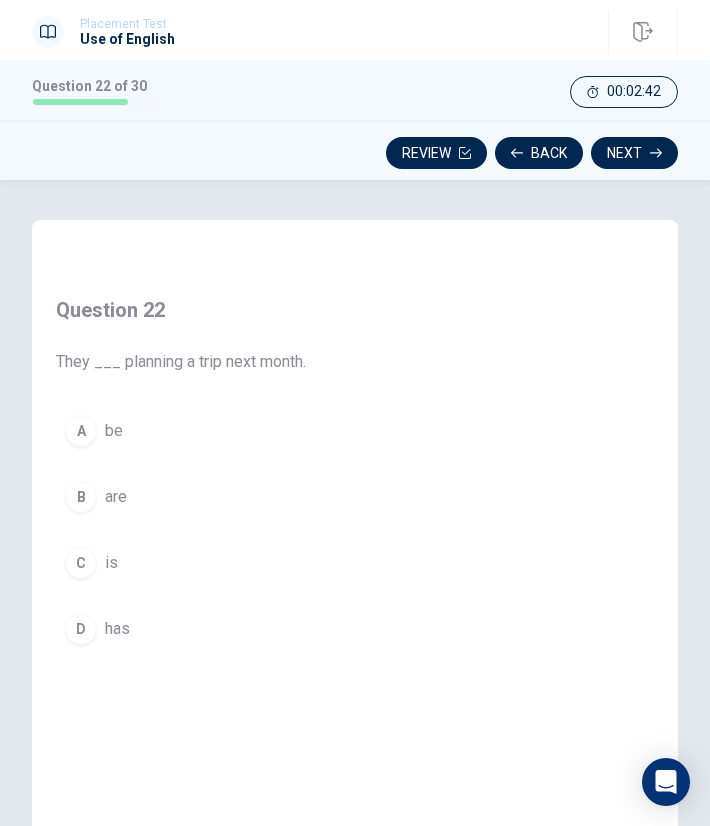 click on "C" at bounding box center (81, 563) 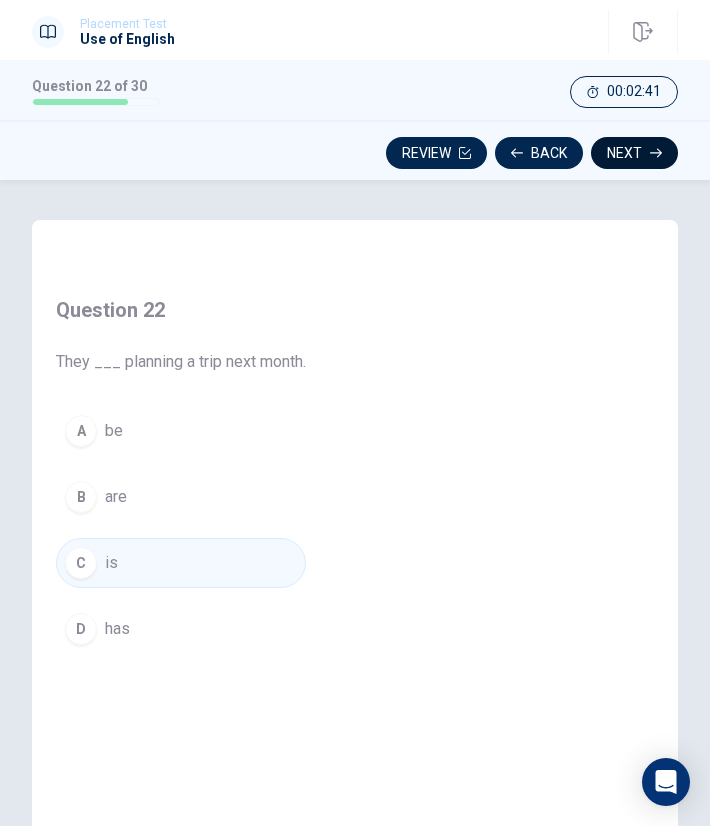 click 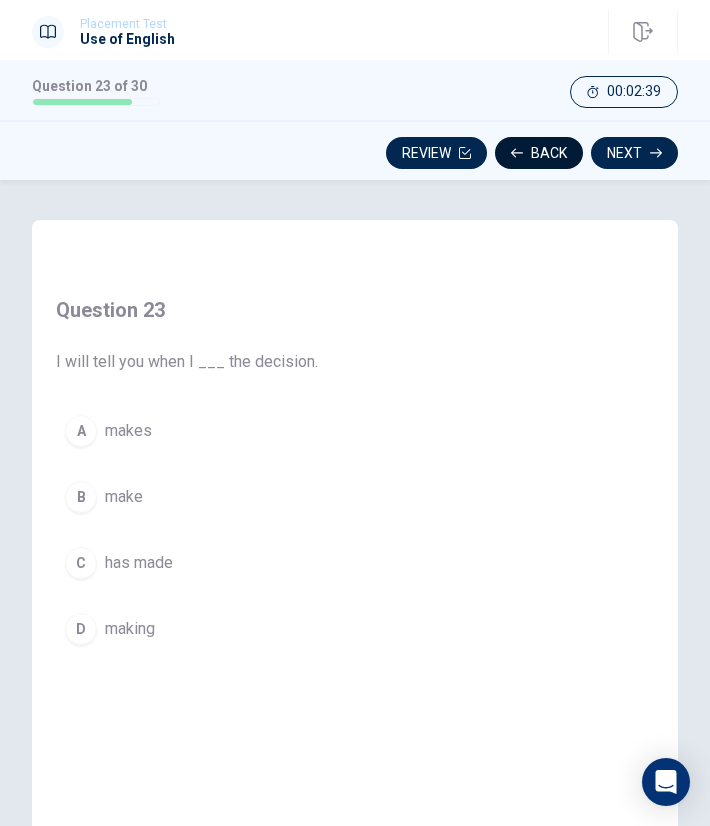 click on "Back" at bounding box center (539, 153) 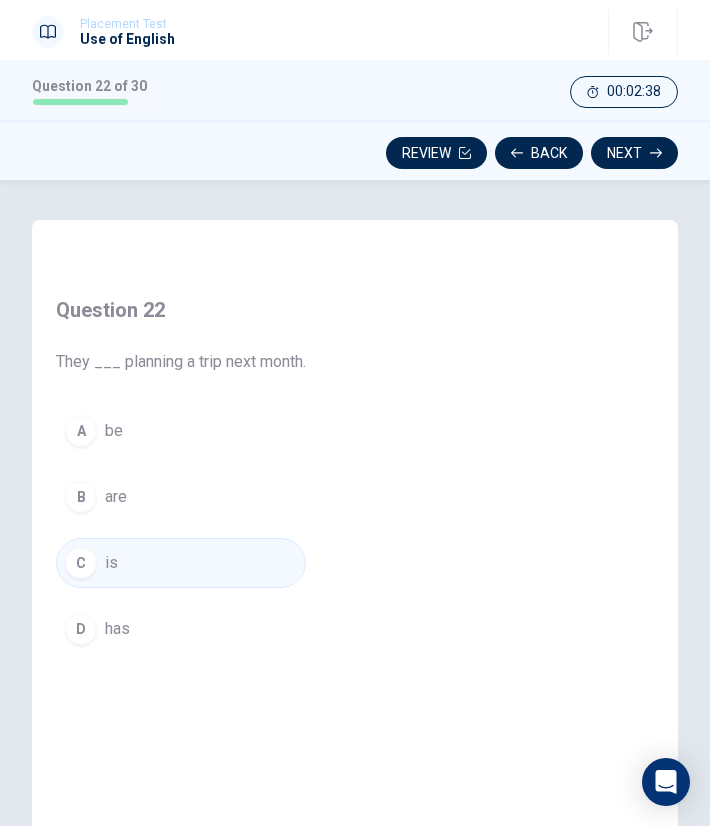 click on "B" at bounding box center [81, 497] 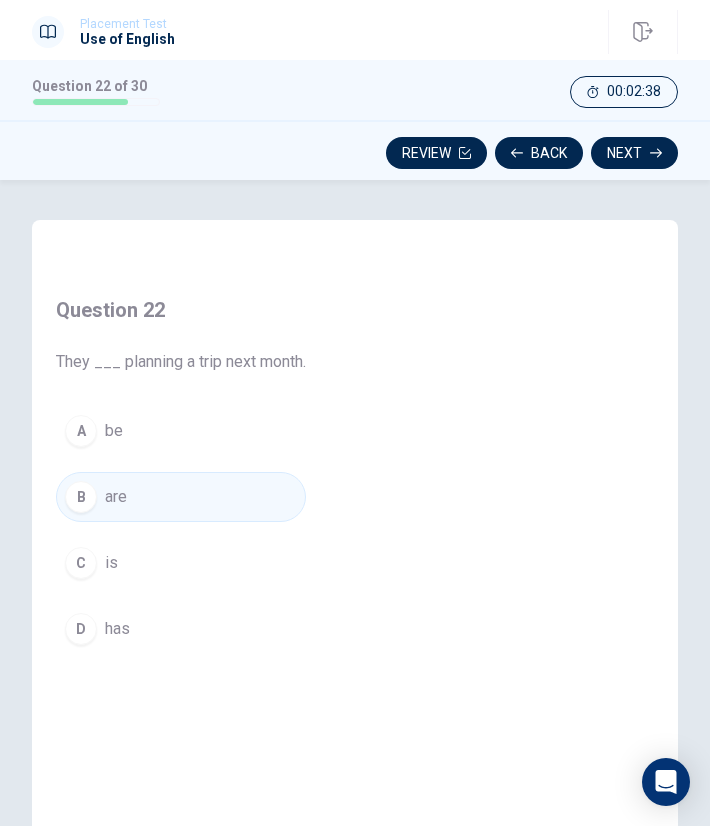 click on "Question Passage Question 22 They ___ planning a trip next month. A be B are C is D has © Copyright  2025" at bounding box center [355, 503] 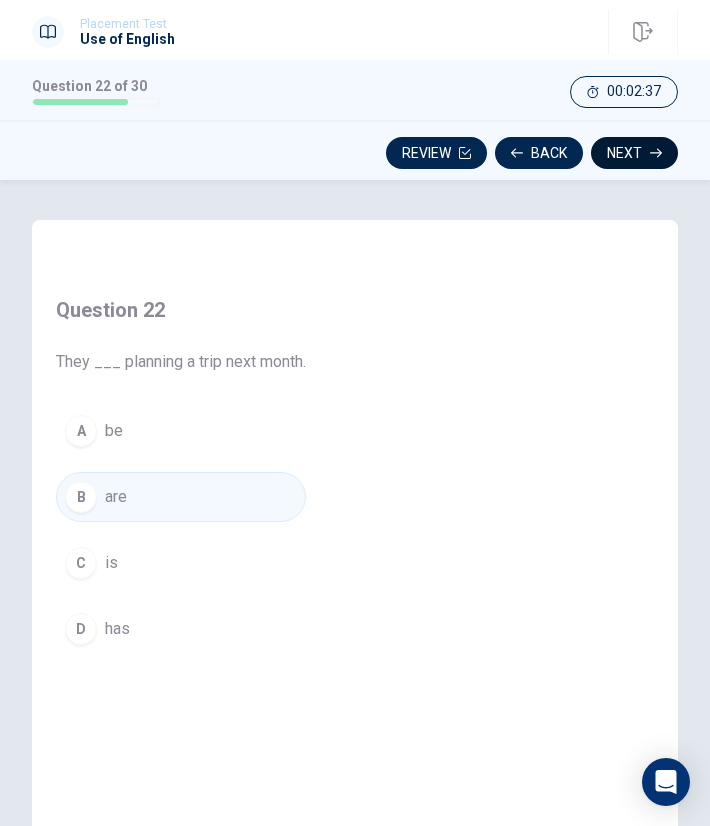 click 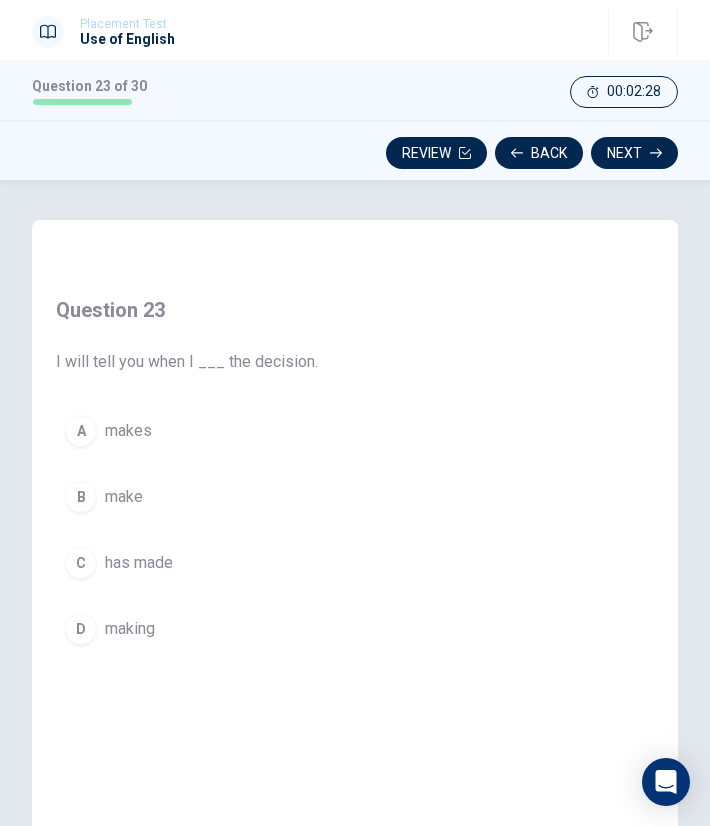 click on "C" at bounding box center (81, 563) 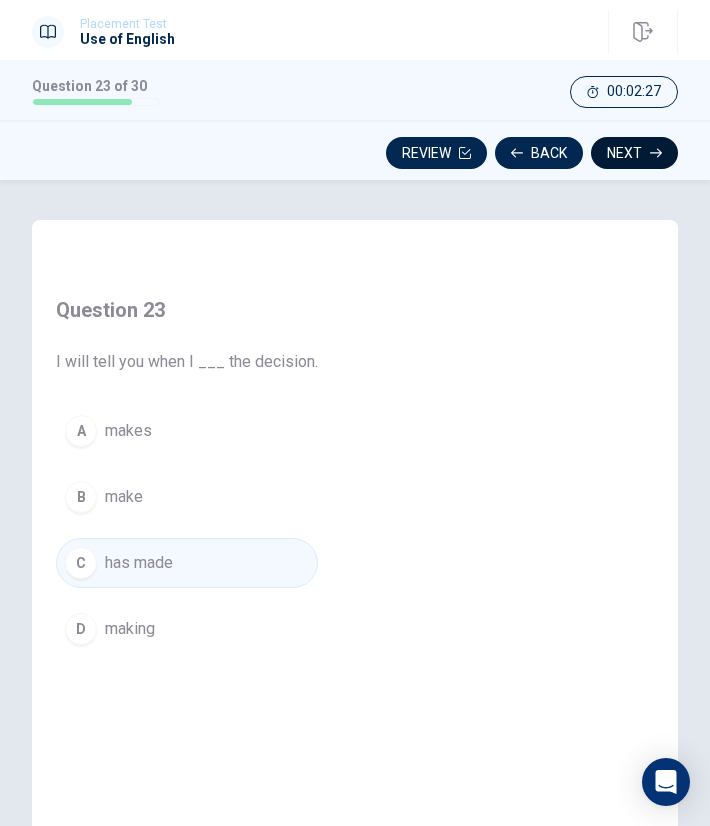 click 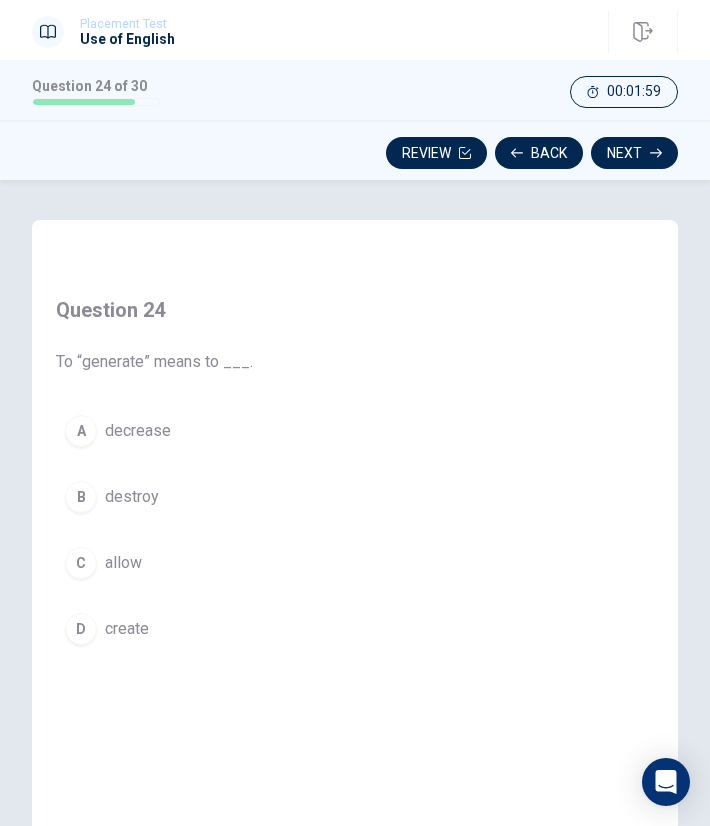 click on "D" at bounding box center [81, 629] 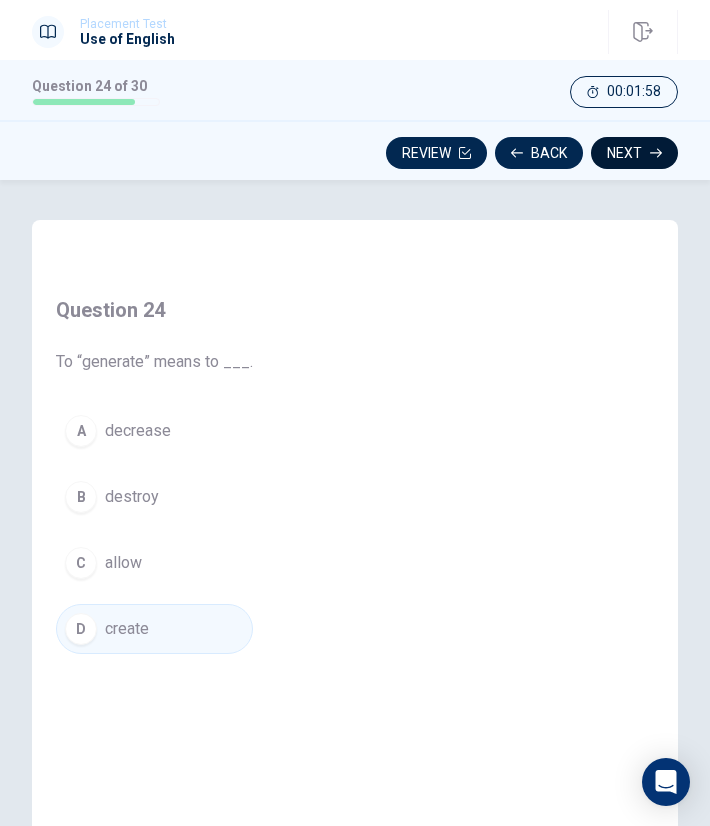 click on "Next" at bounding box center (634, 153) 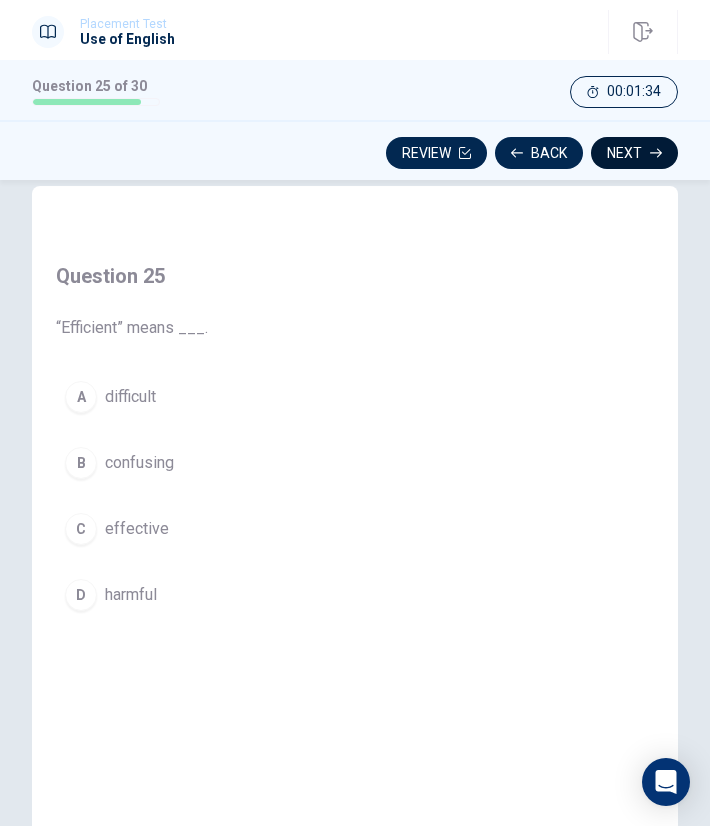 scroll, scrollTop: 37, scrollLeft: 0, axis: vertical 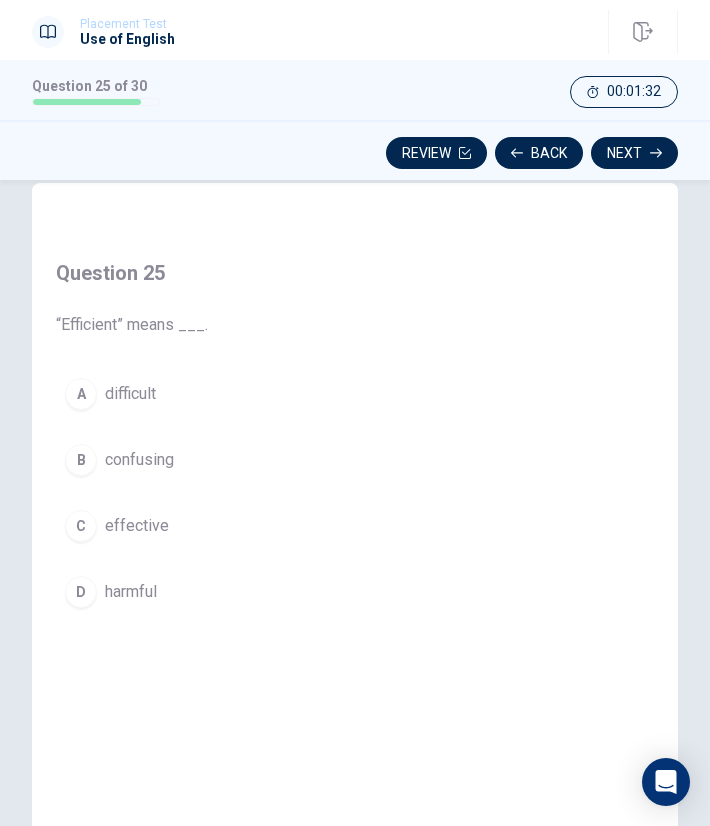 click on "D harmful" at bounding box center [132, 592] 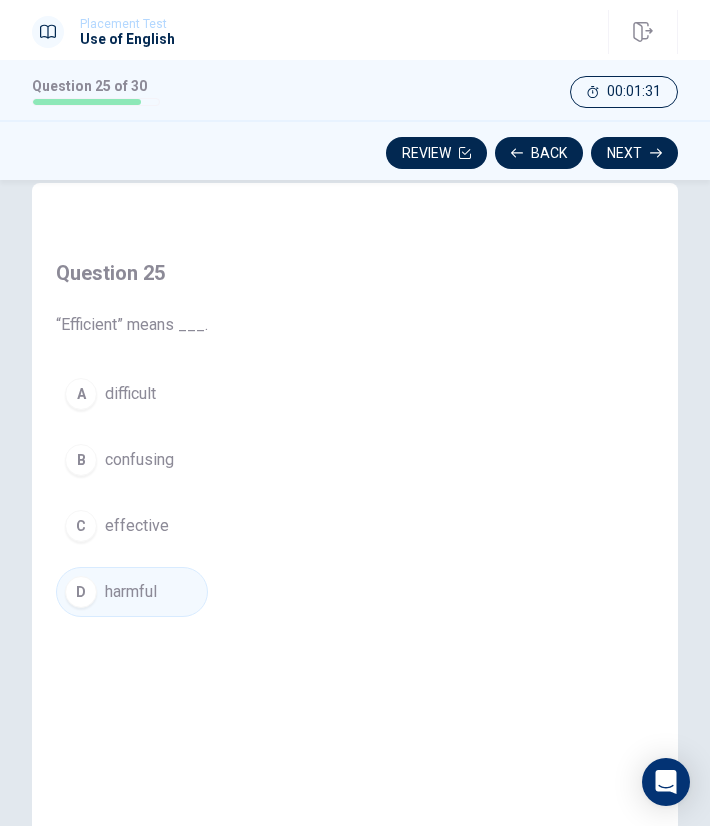 click on "C" at bounding box center (81, 526) 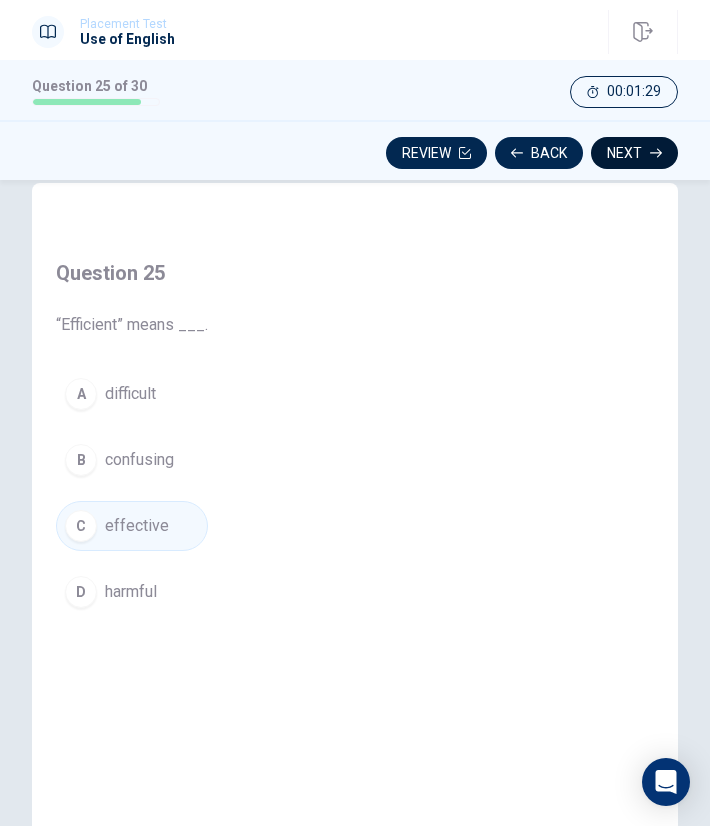 click 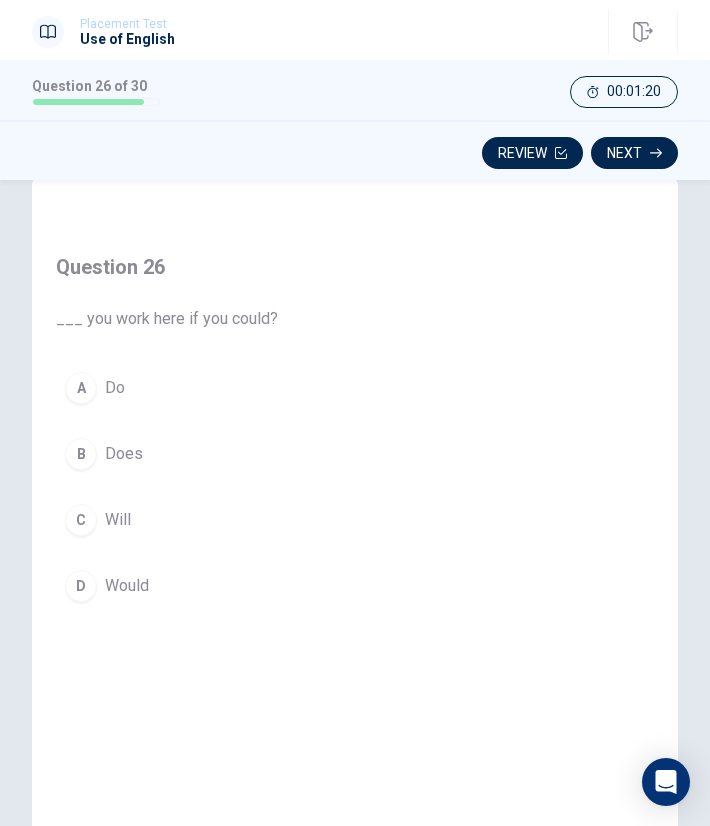 scroll, scrollTop: 44, scrollLeft: 0, axis: vertical 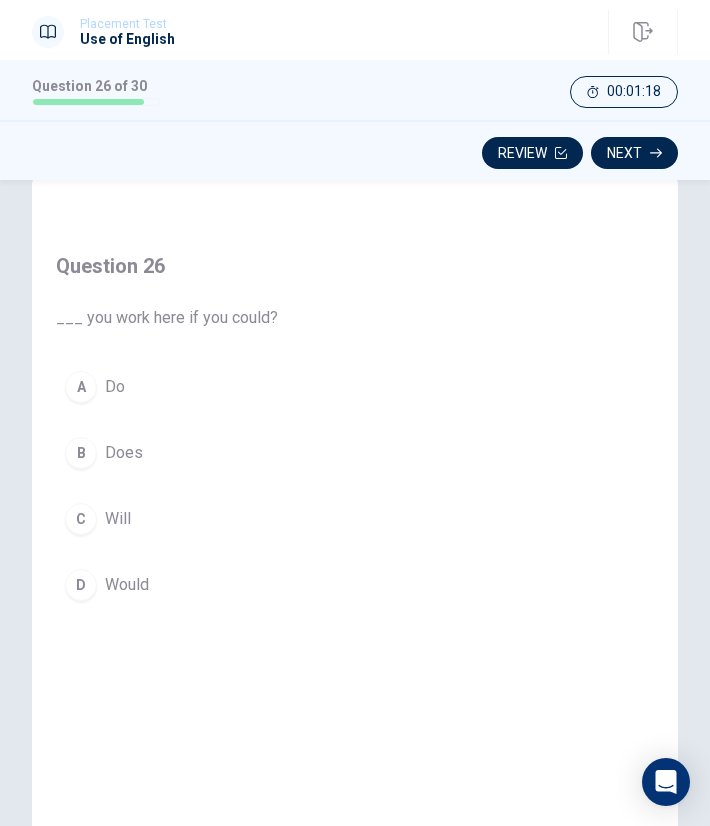 click on "Would" at bounding box center [127, 585] 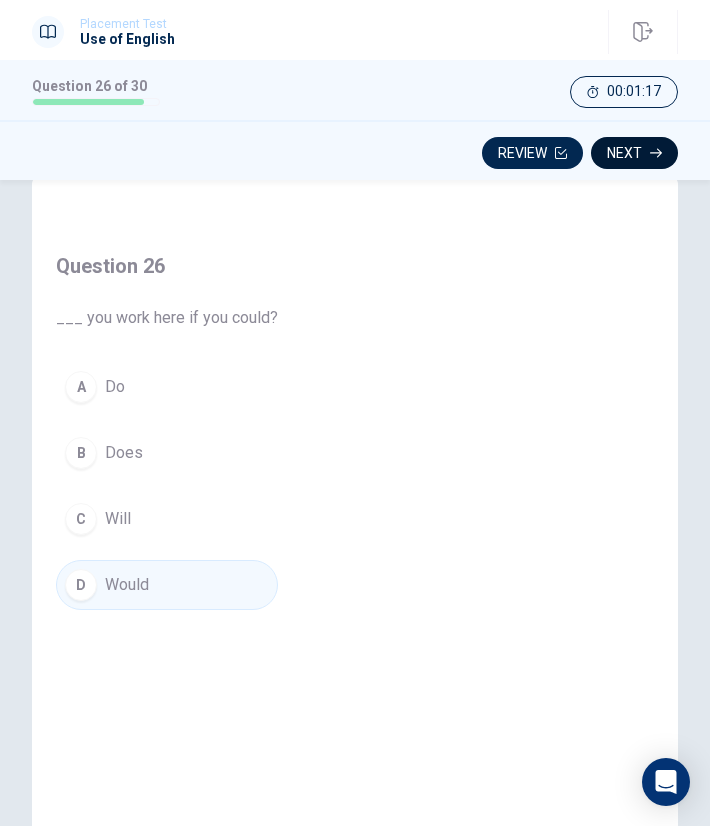 click 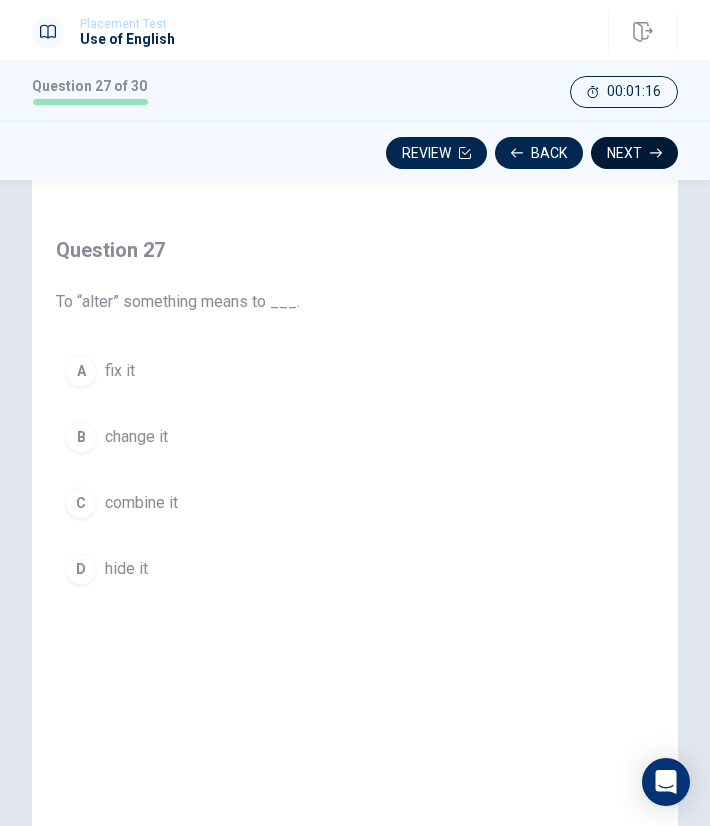 scroll, scrollTop: 70, scrollLeft: 0, axis: vertical 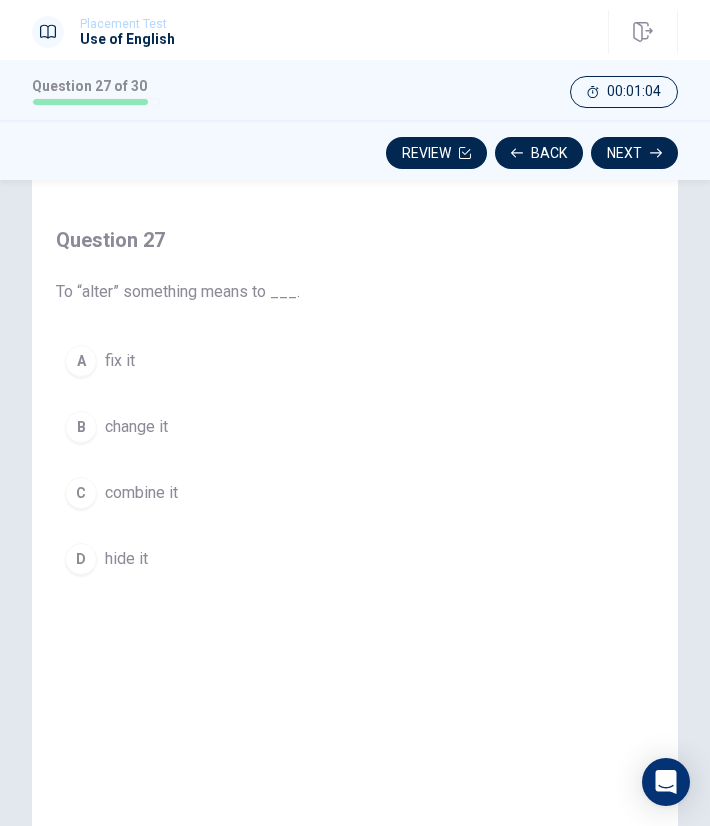 click on "change it" at bounding box center (136, 427) 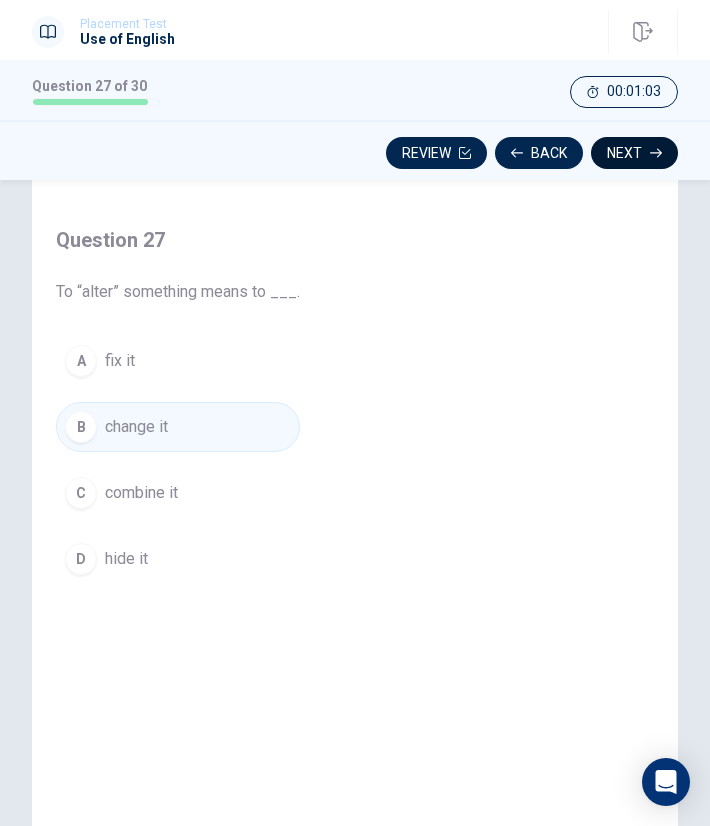 click 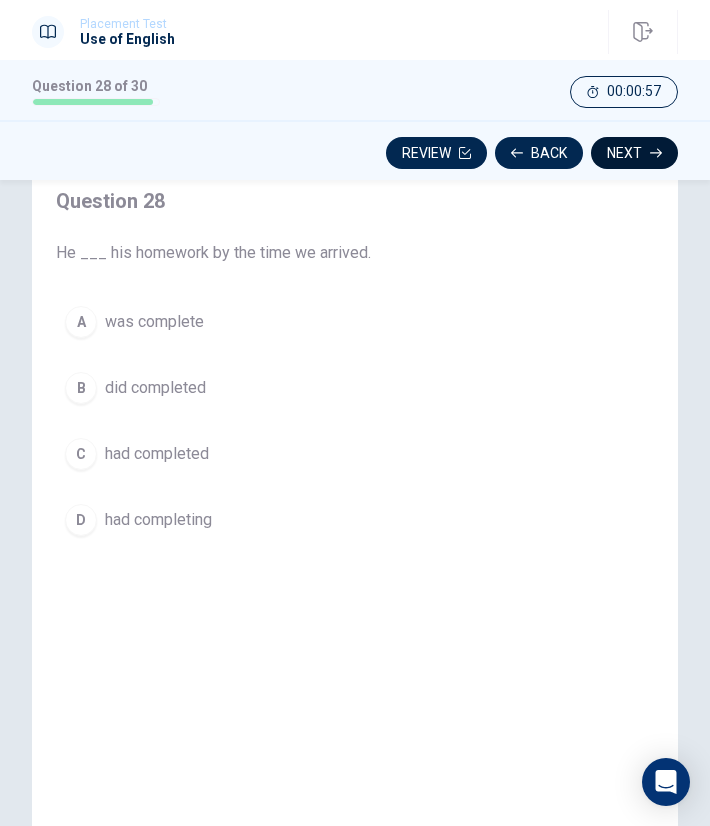 scroll, scrollTop: 110, scrollLeft: 0, axis: vertical 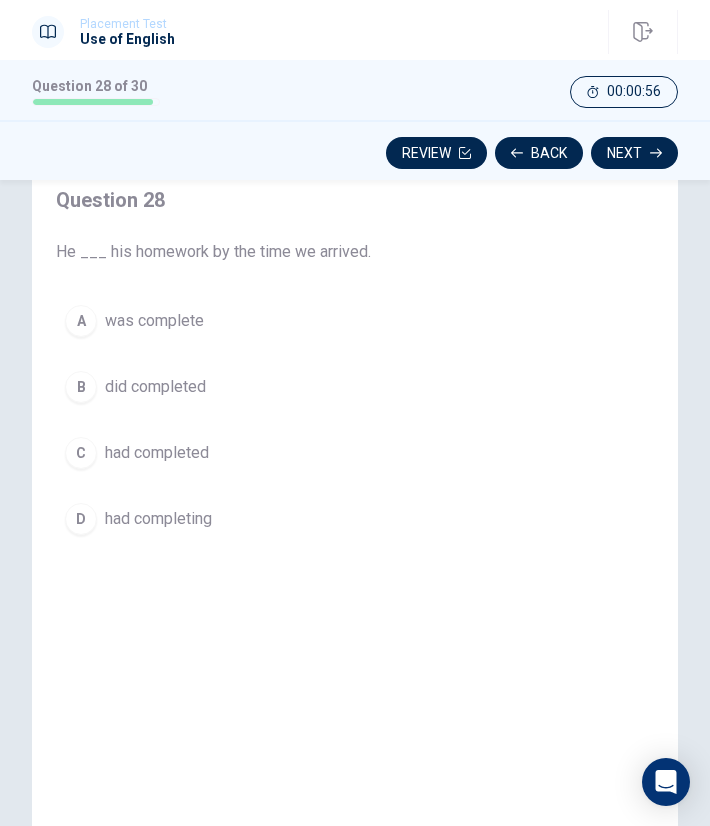 click on "had completed" at bounding box center [157, 453] 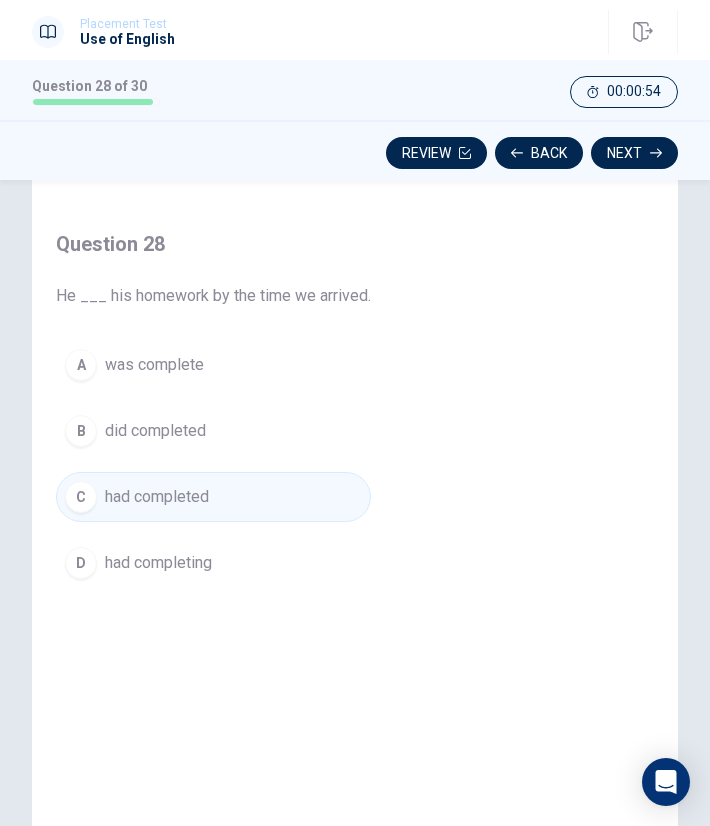 scroll, scrollTop: 70, scrollLeft: 0, axis: vertical 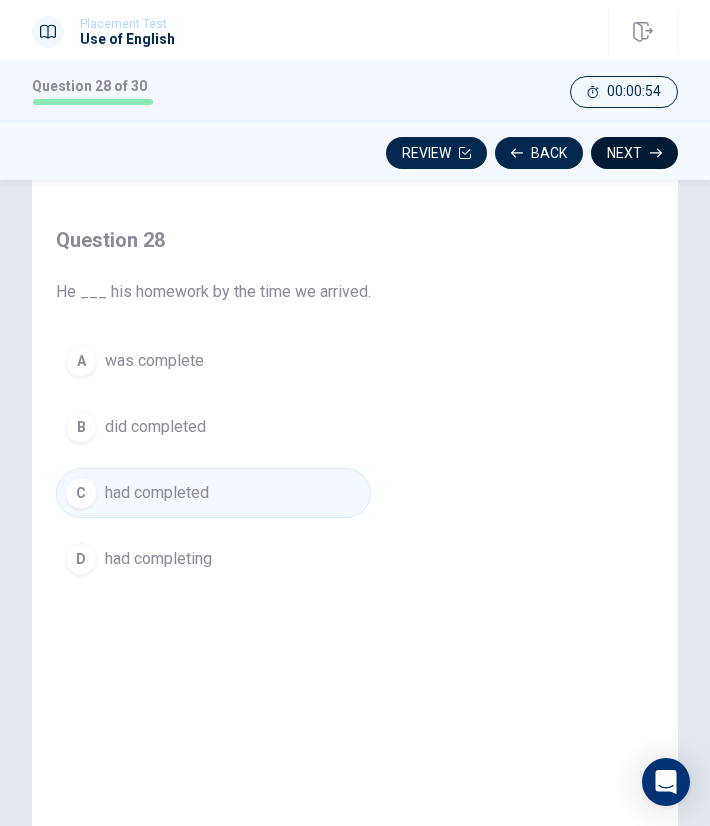 click on "Next" at bounding box center (634, 153) 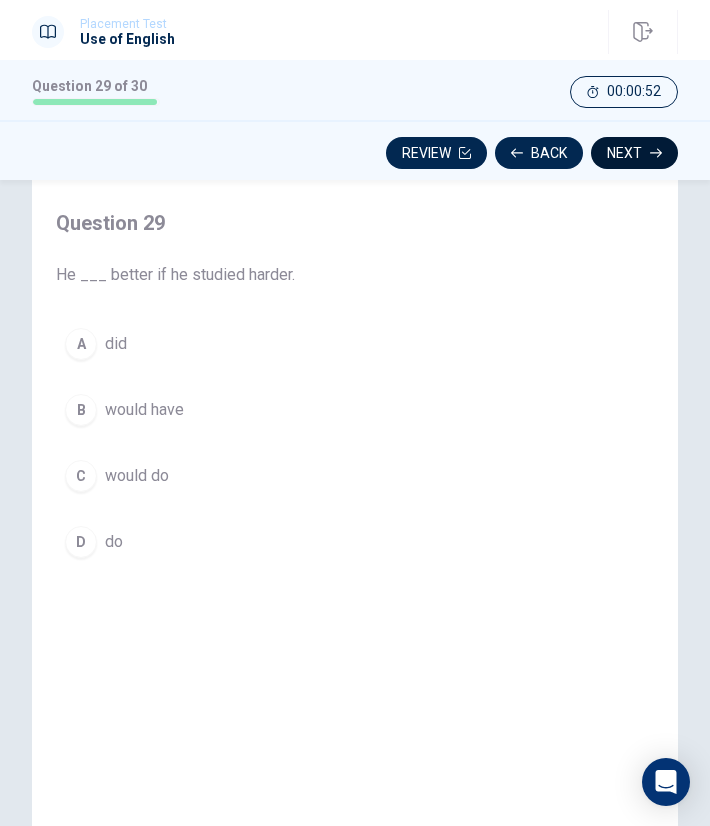 scroll, scrollTop: 88, scrollLeft: 0, axis: vertical 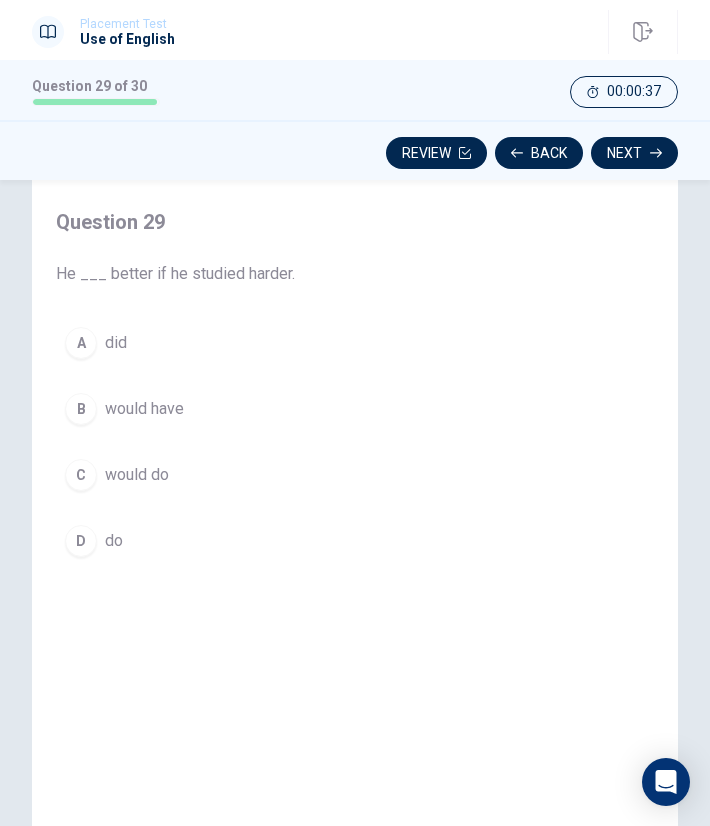click on "would have" at bounding box center [144, 409] 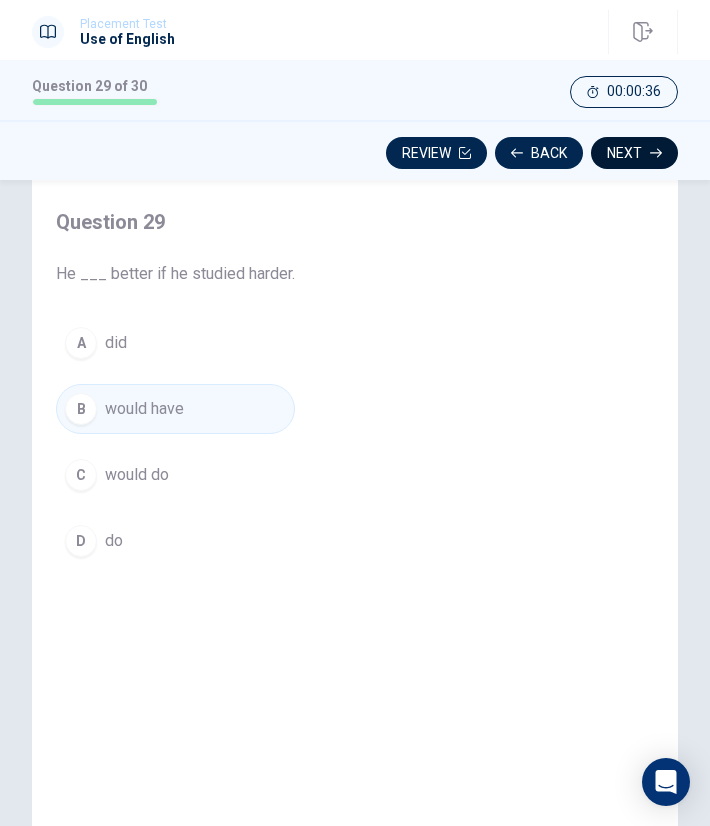 click 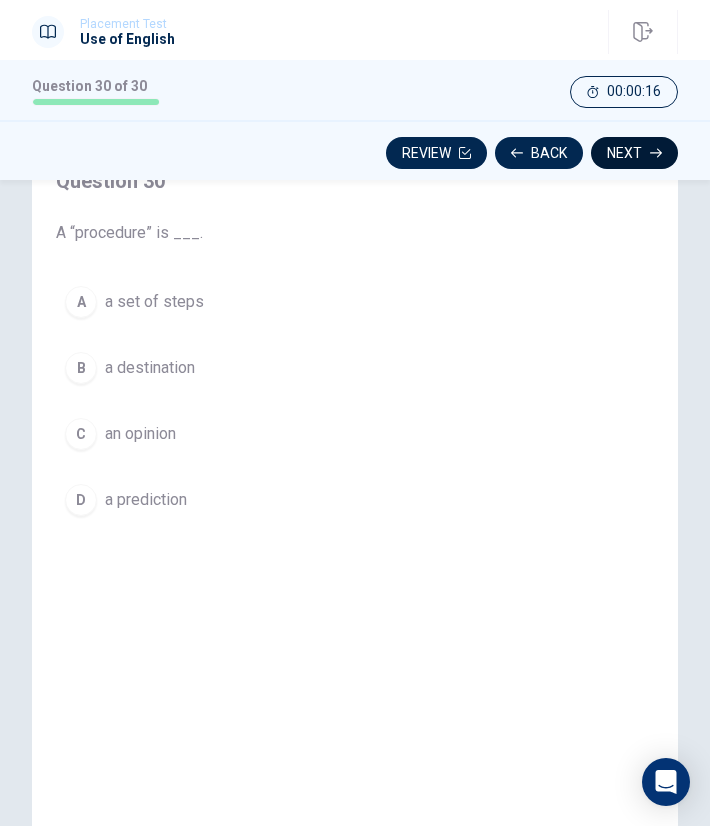 scroll, scrollTop: 136, scrollLeft: 0, axis: vertical 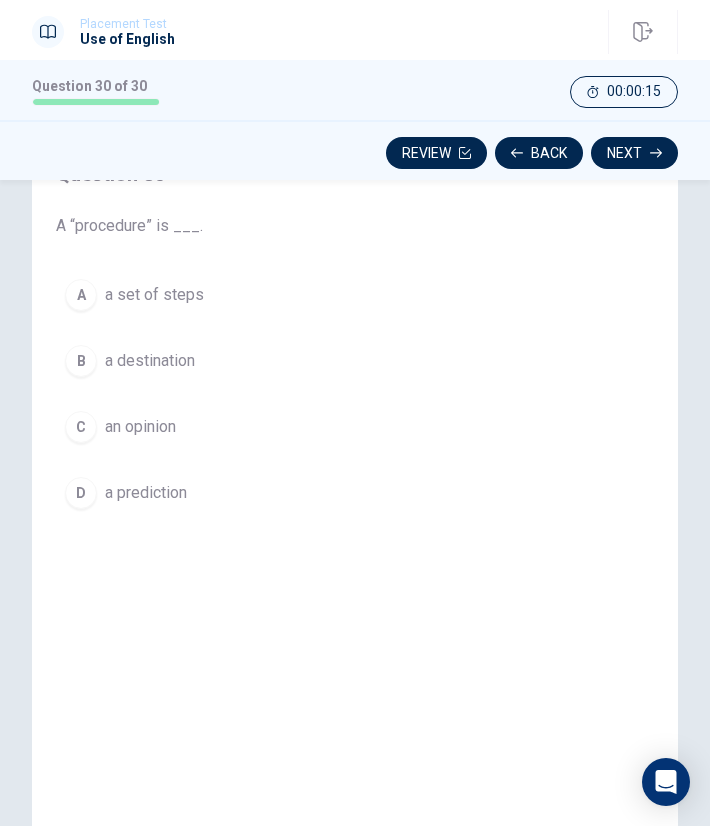 click on "a set of steps" at bounding box center [154, 295] 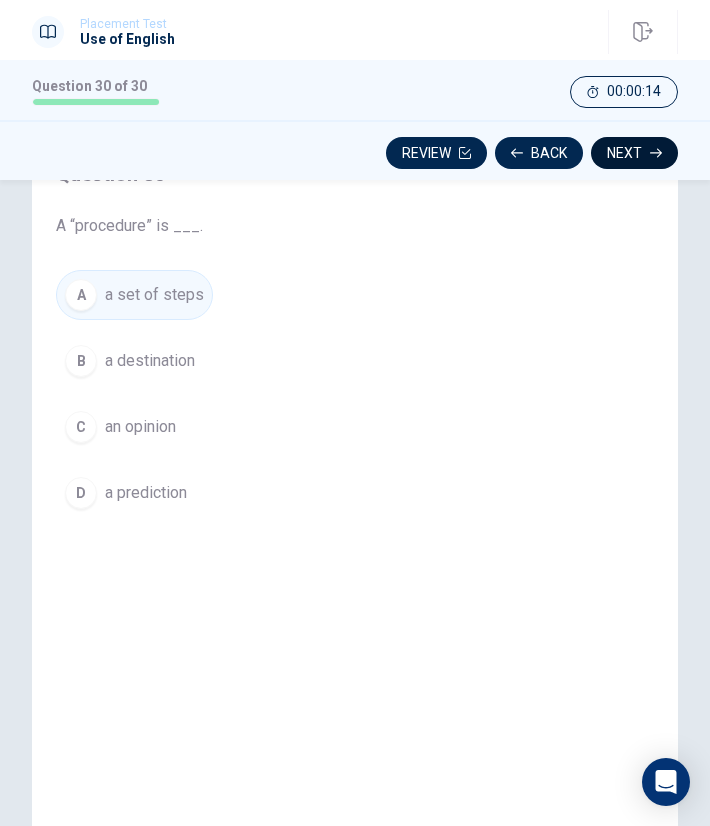 click on "Next" at bounding box center (634, 153) 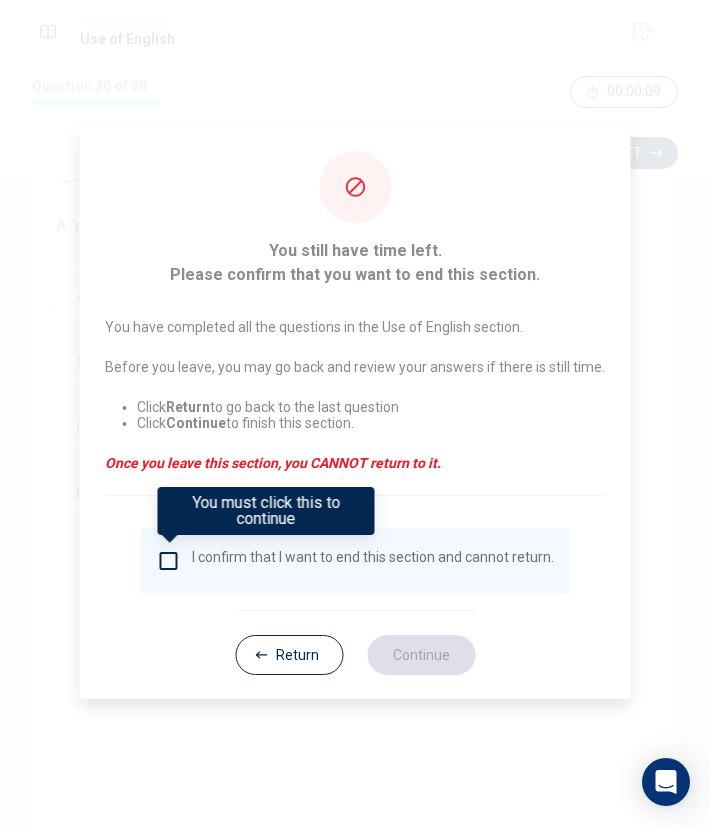 click at bounding box center [168, 561] 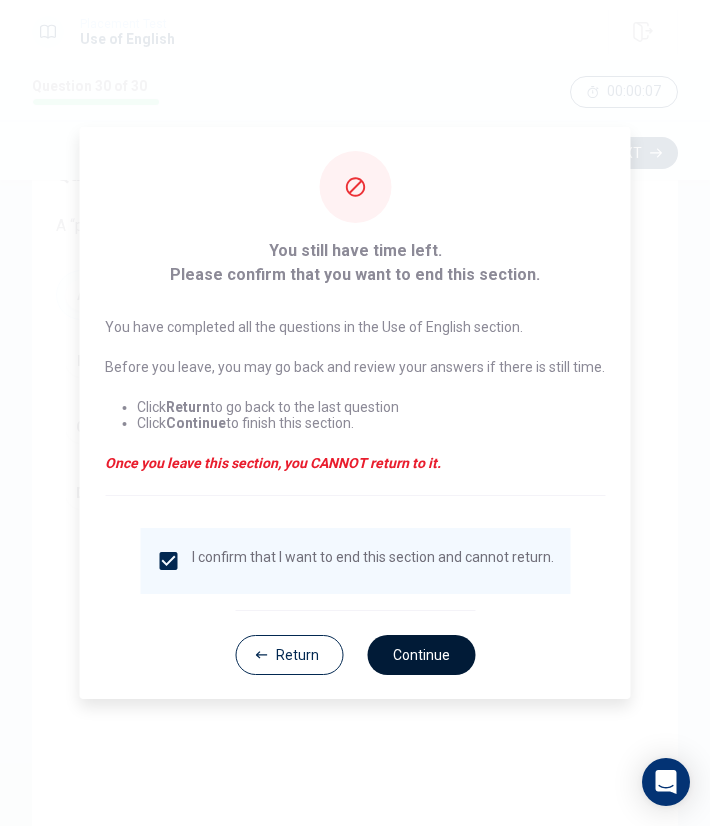 click on "Continue" at bounding box center [421, 655] 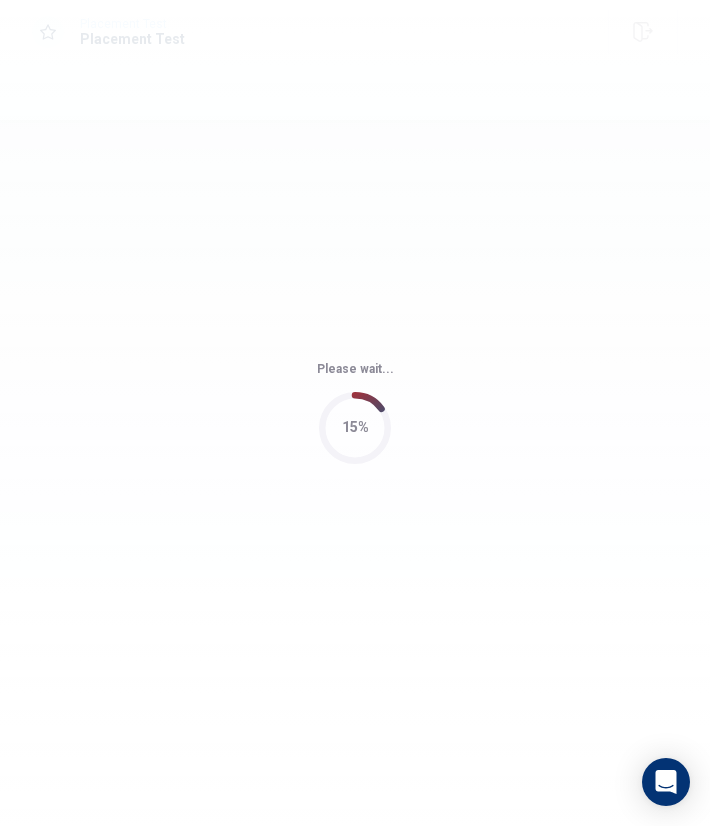 scroll, scrollTop: 0, scrollLeft: 0, axis: both 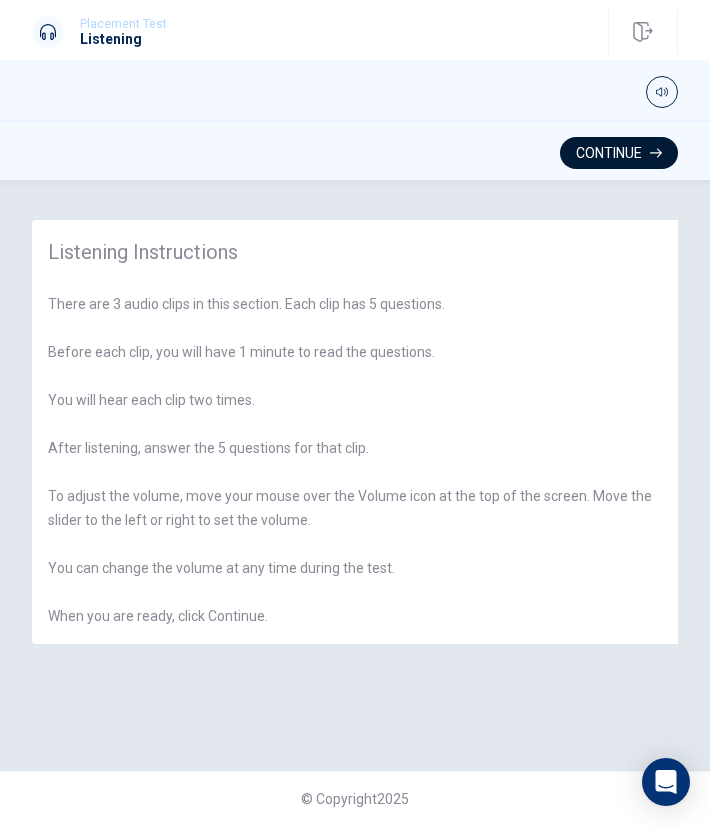 click on "Continue" at bounding box center [619, 153] 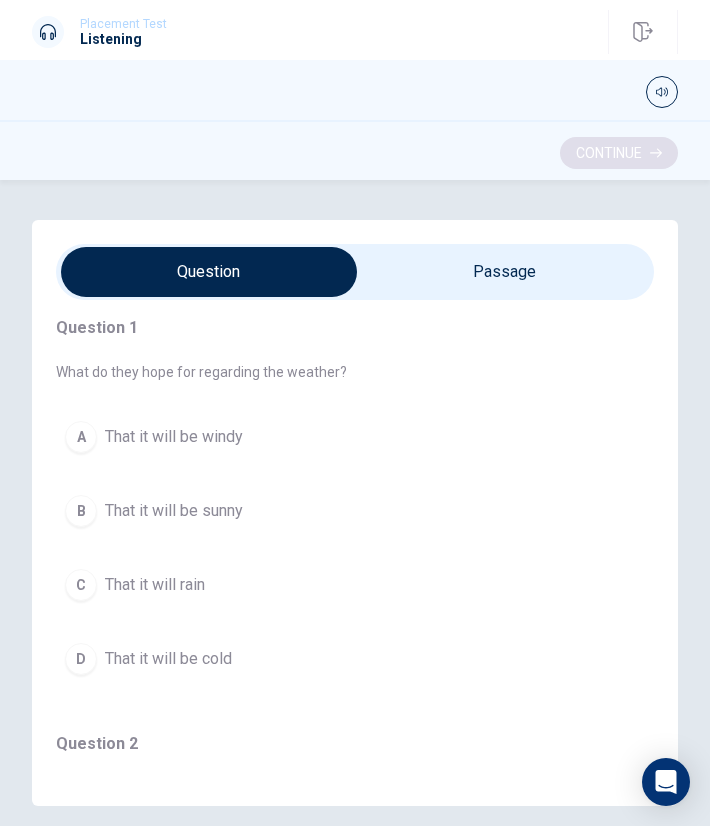 scroll, scrollTop: 0, scrollLeft: 0, axis: both 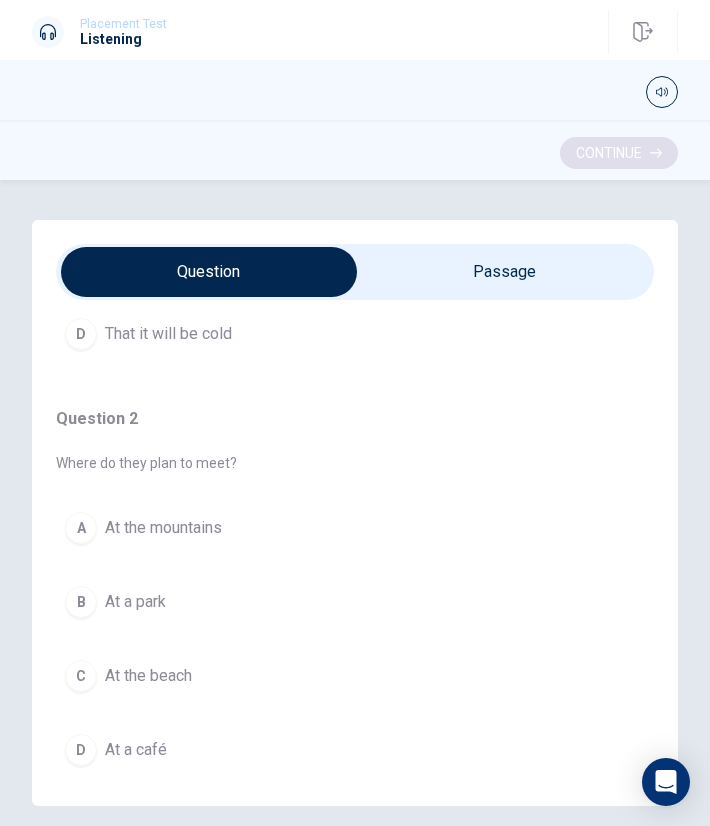 type on "2" 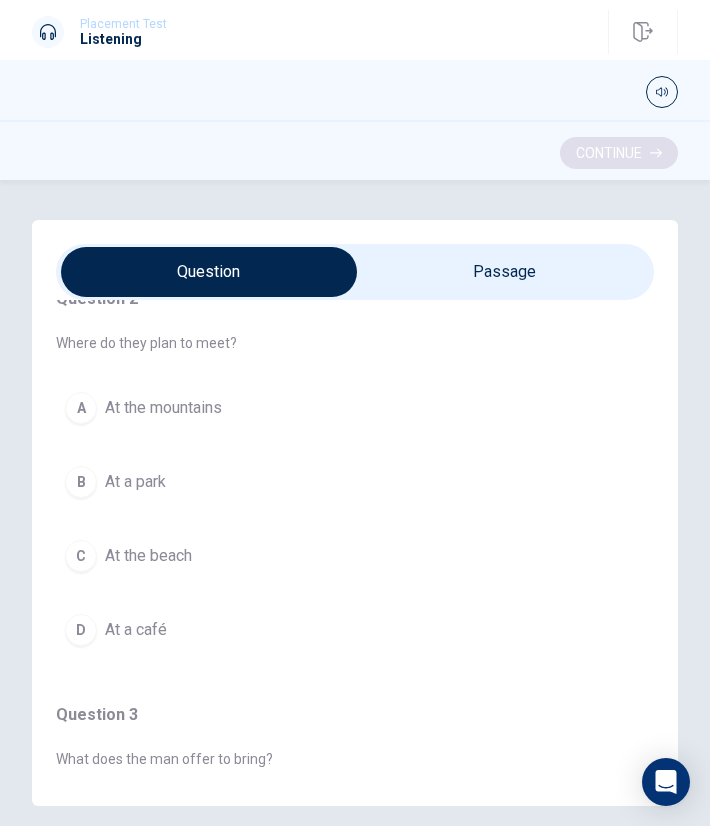 scroll, scrollTop: 451, scrollLeft: 0, axis: vertical 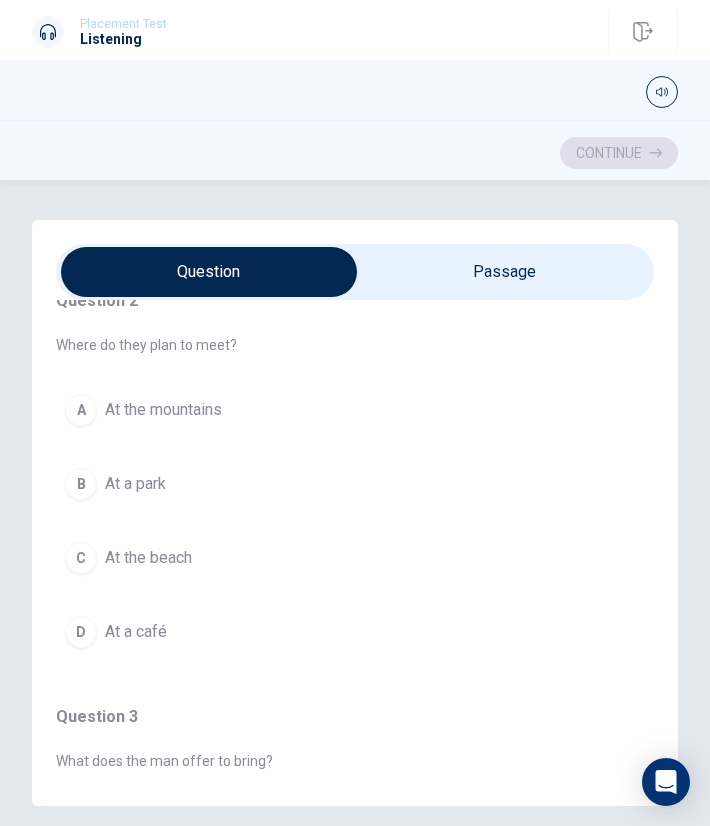 click at bounding box center [208, 272] 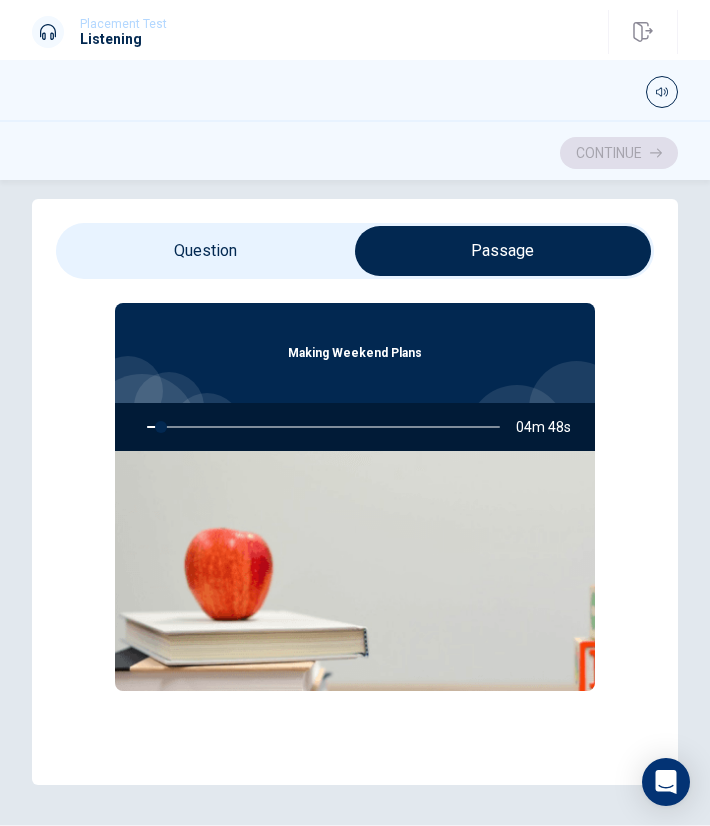 scroll, scrollTop: 22, scrollLeft: 0, axis: vertical 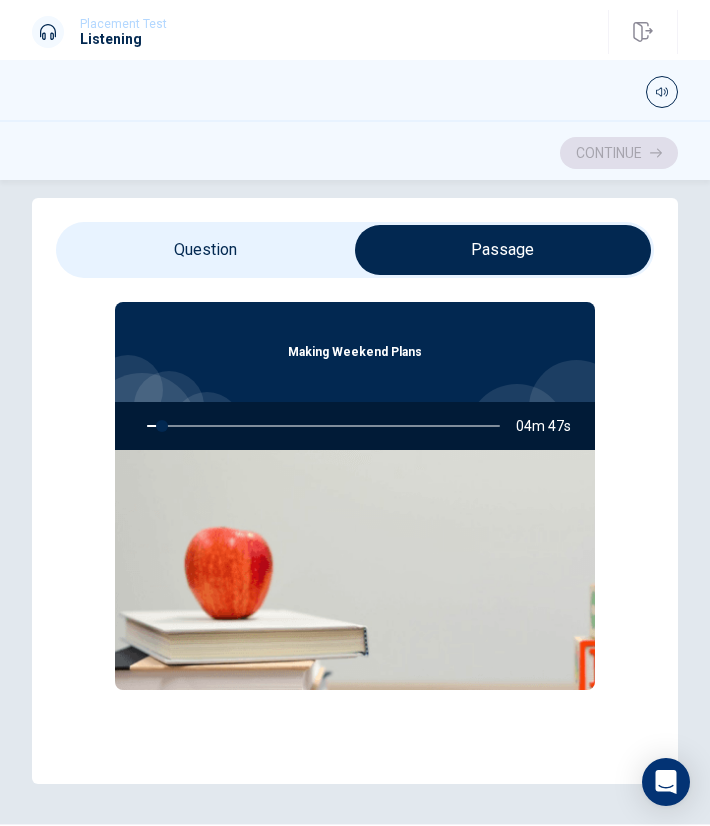 type on "5" 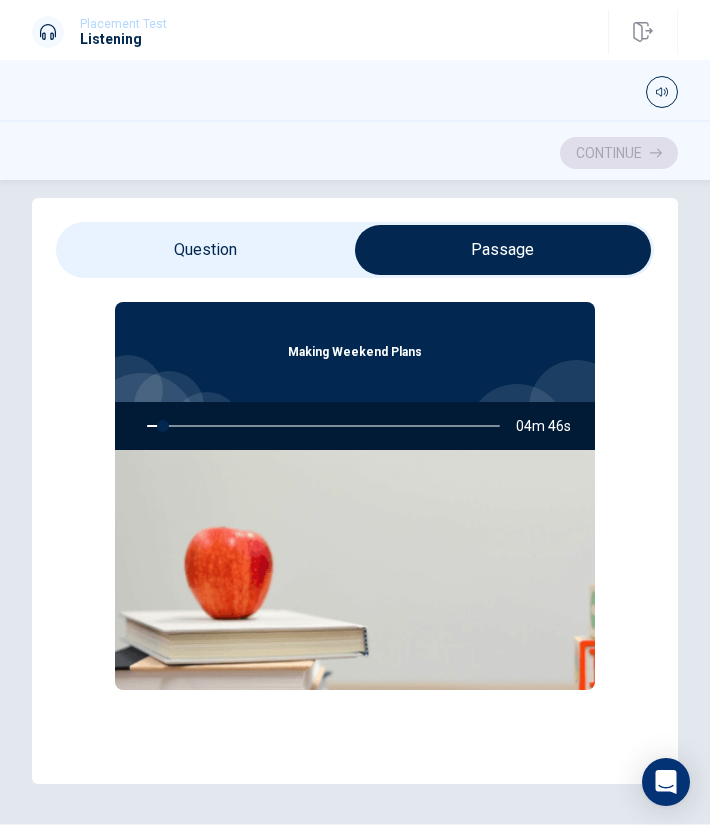 click at bounding box center [502, 250] 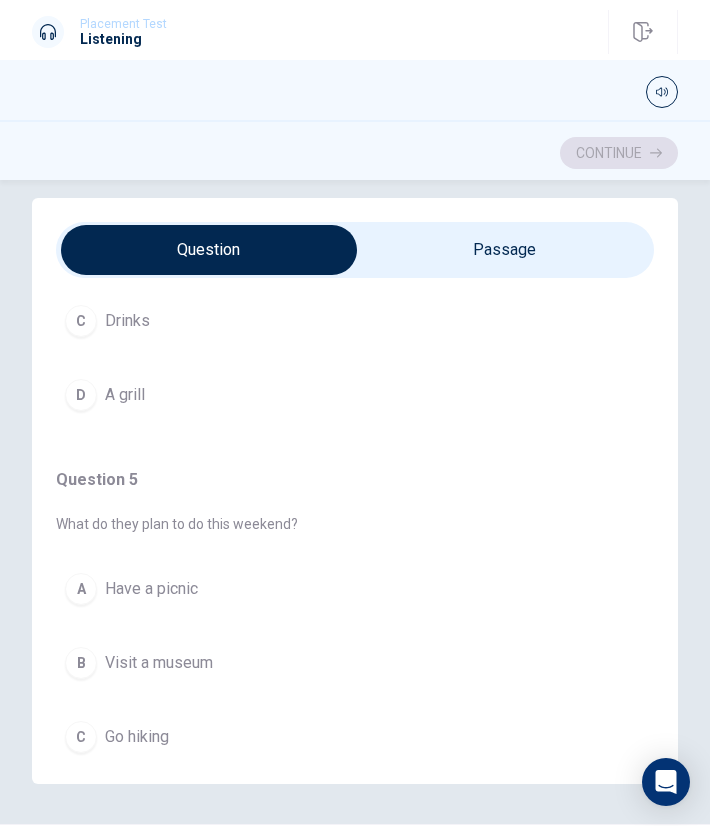 scroll, scrollTop: 1598, scrollLeft: 0, axis: vertical 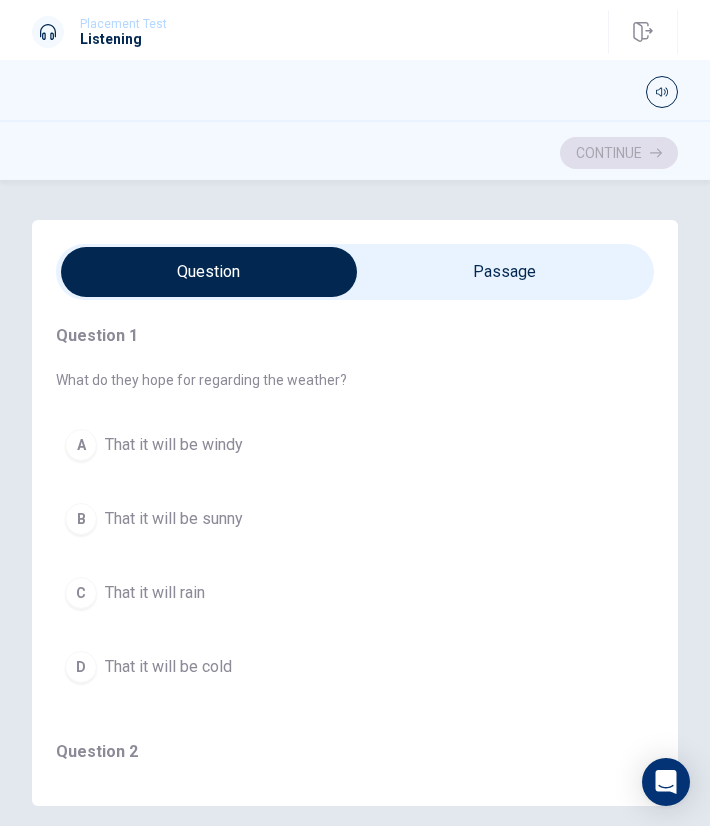type on "6" 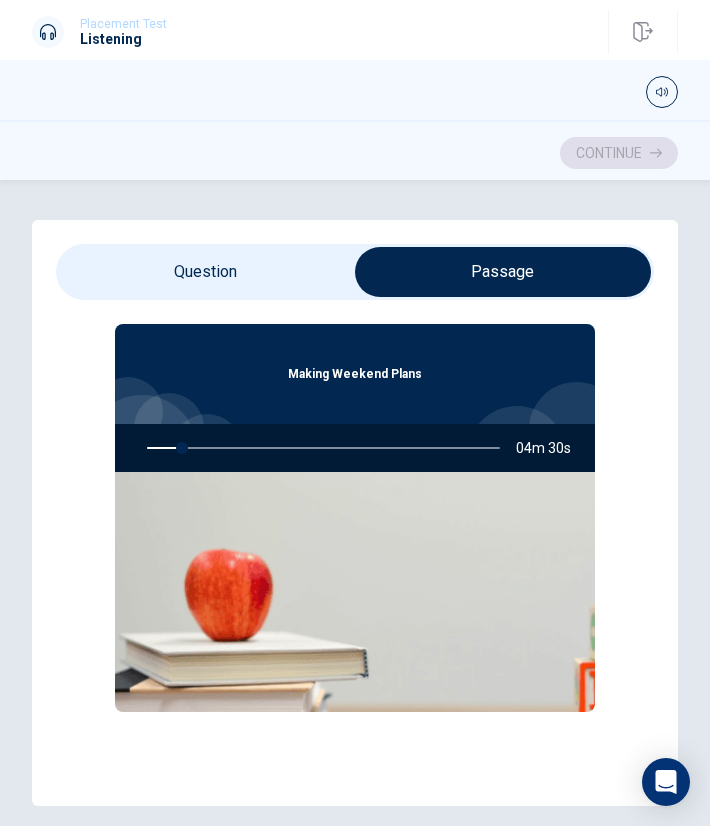 type on "10" 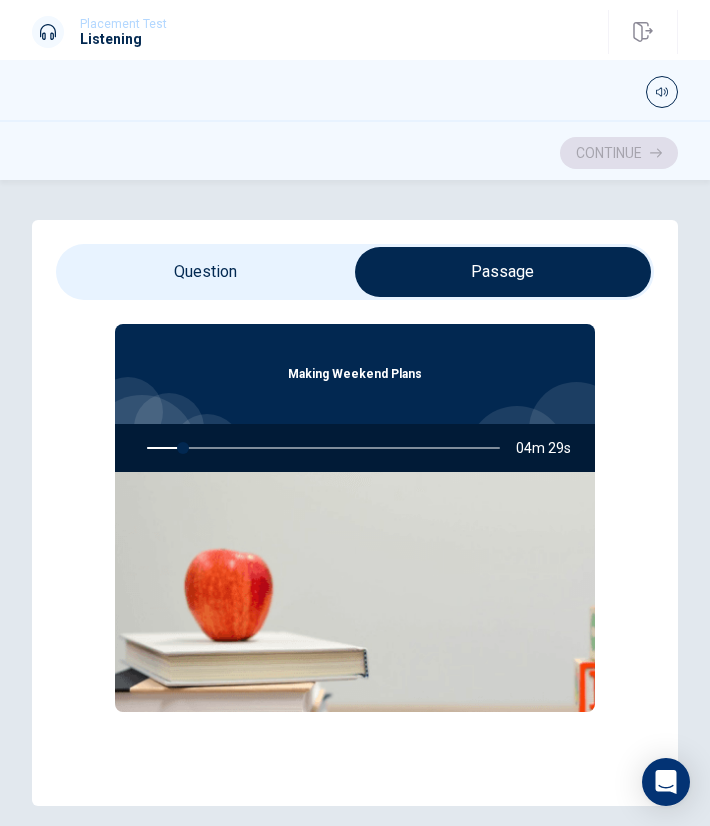 click at bounding box center [502, 272] 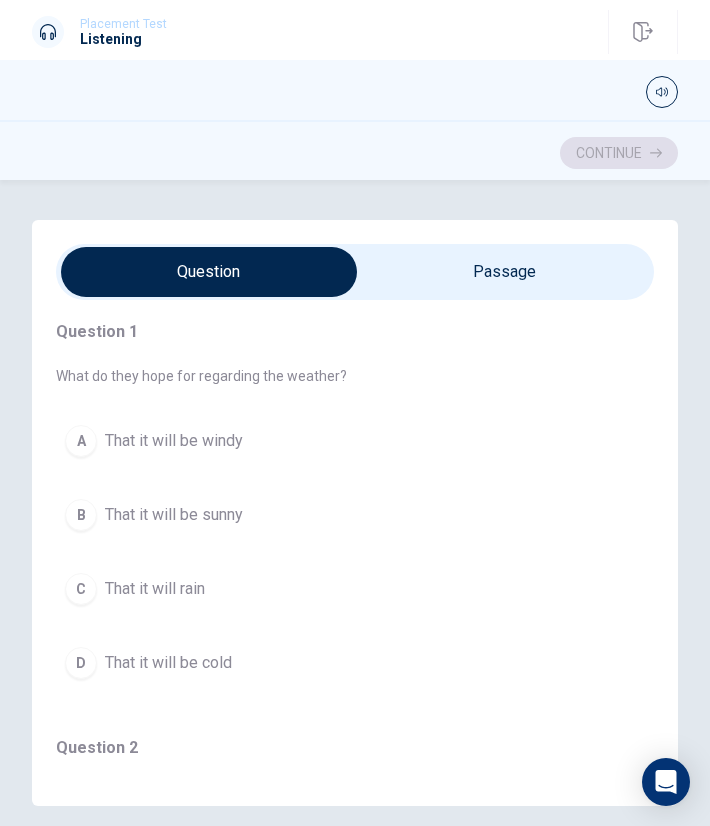 scroll, scrollTop: 0, scrollLeft: 0, axis: both 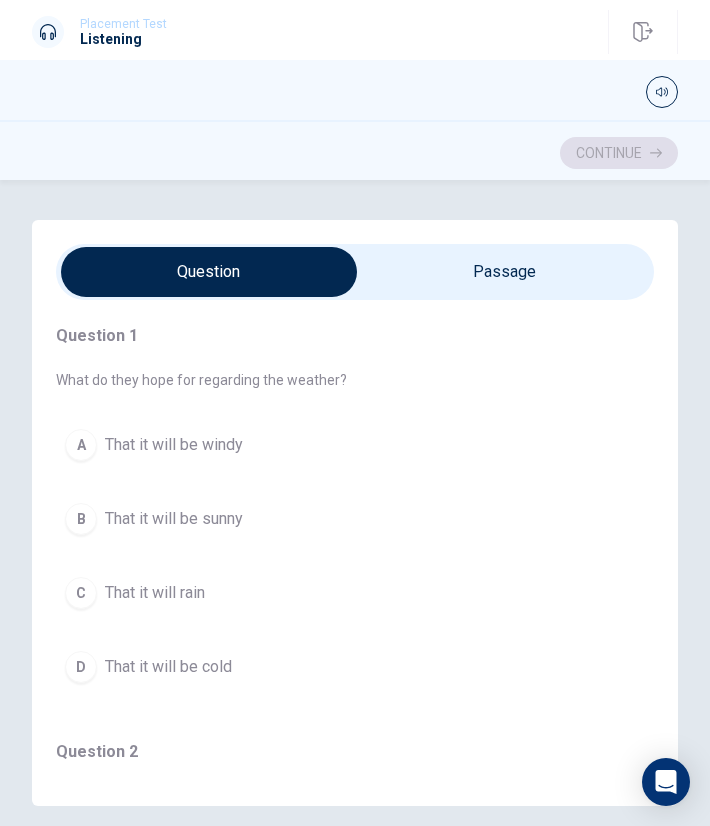 type on "16" 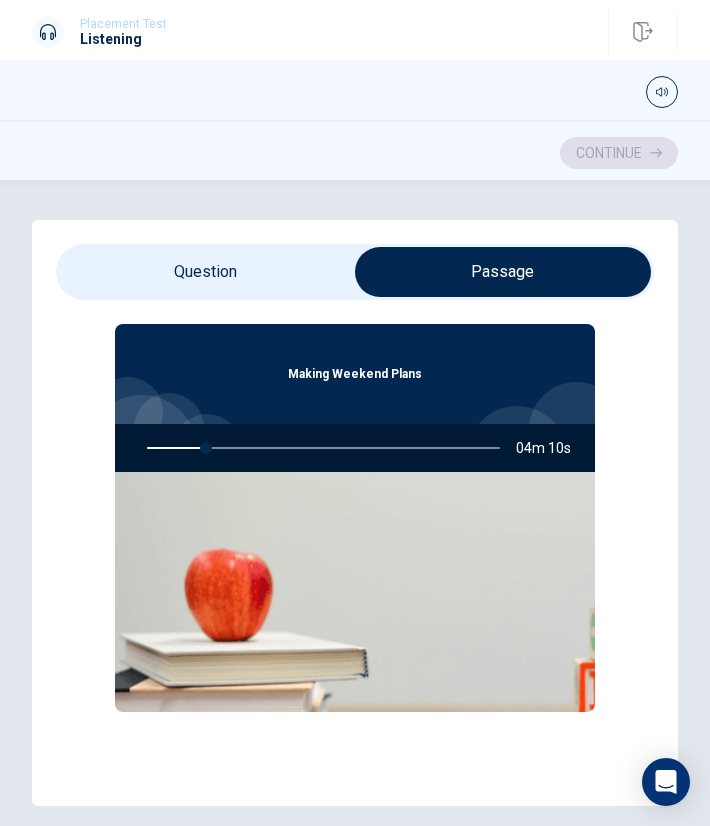 click at bounding box center (319, 448) 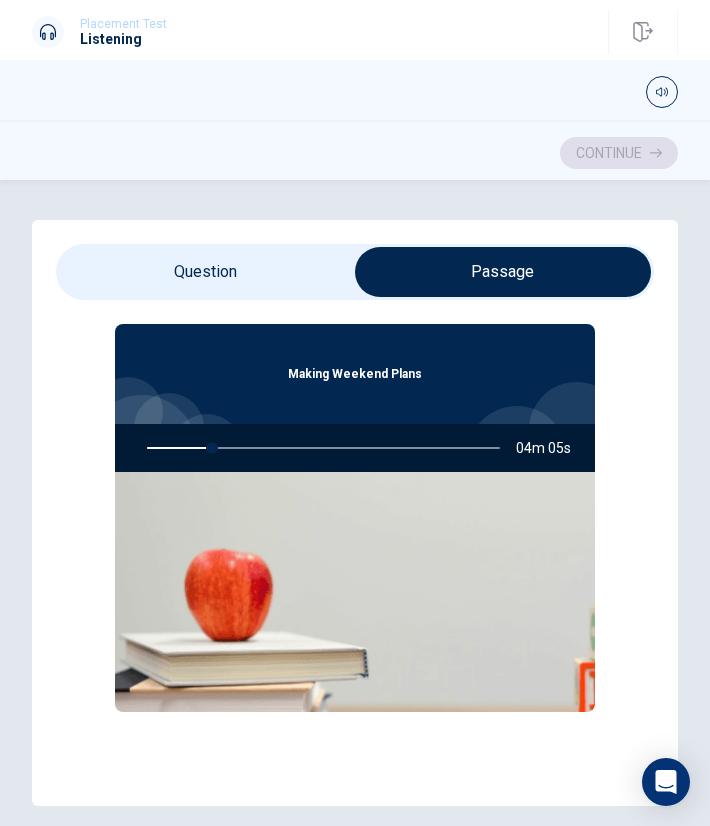 drag, startPoint x: 204, startPoint y: 447, endPoint x: 280, endPoint y: 455, distance: 76.41989 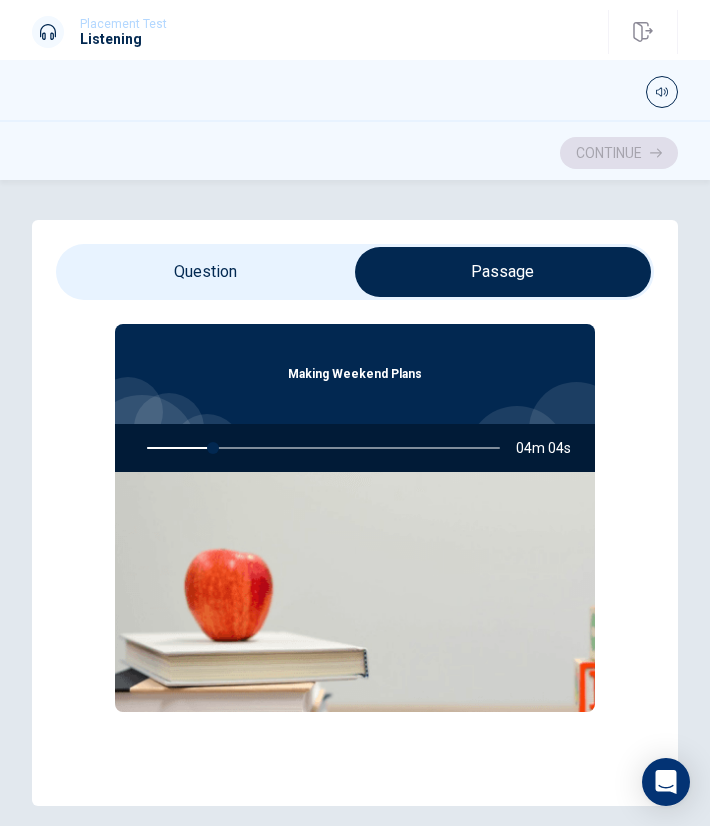 type on "19" 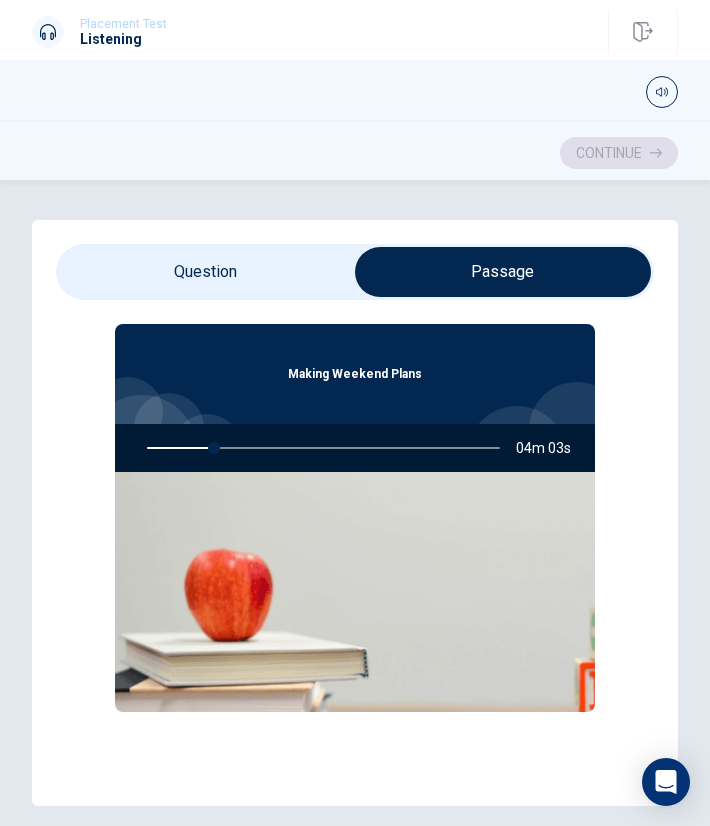 click at bounding box center [502, 272] 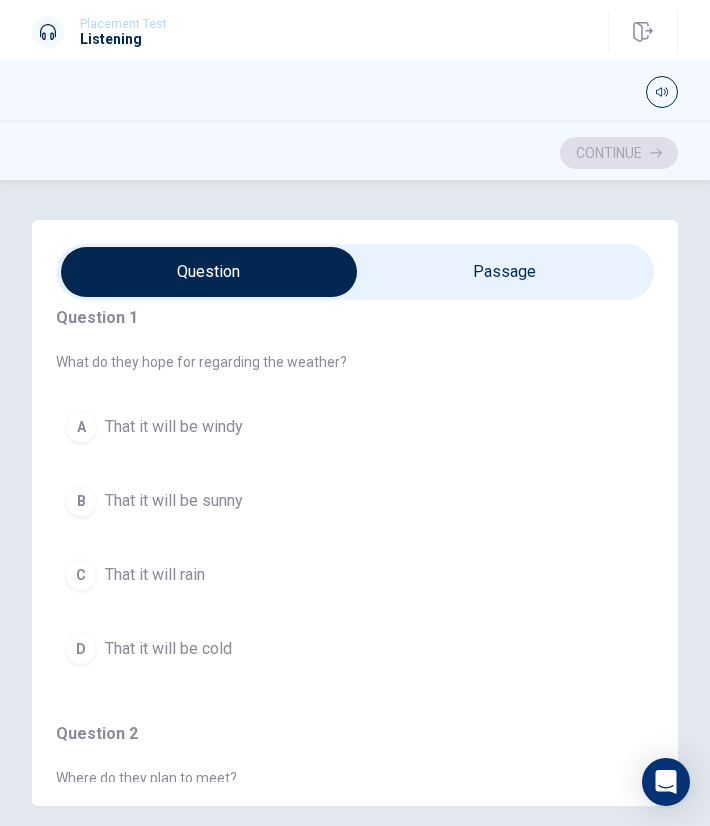 scroll, scrollTop: 19, scrollLeft: 0, axis: vertical 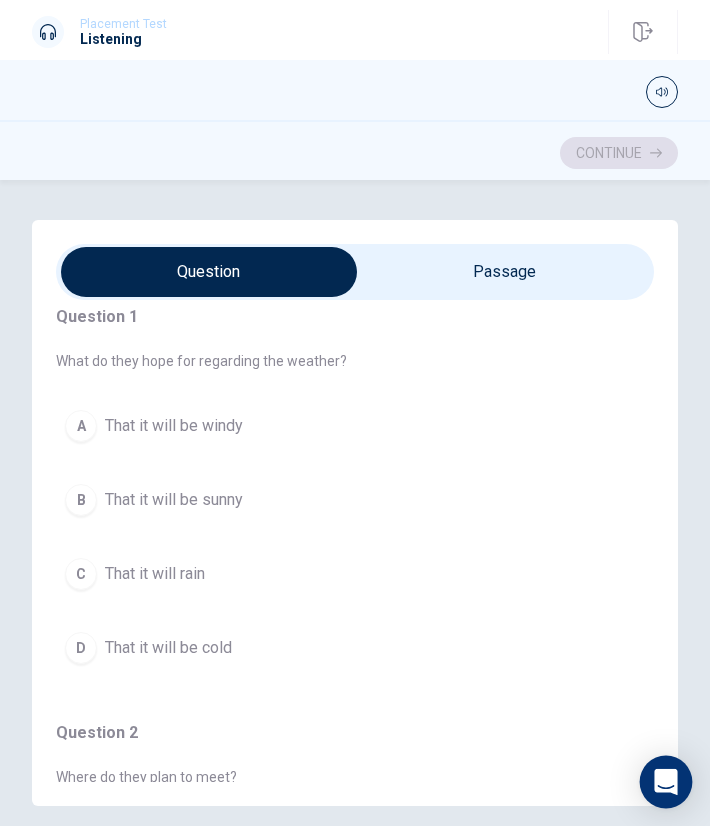 click at bounding box center (666, 782) 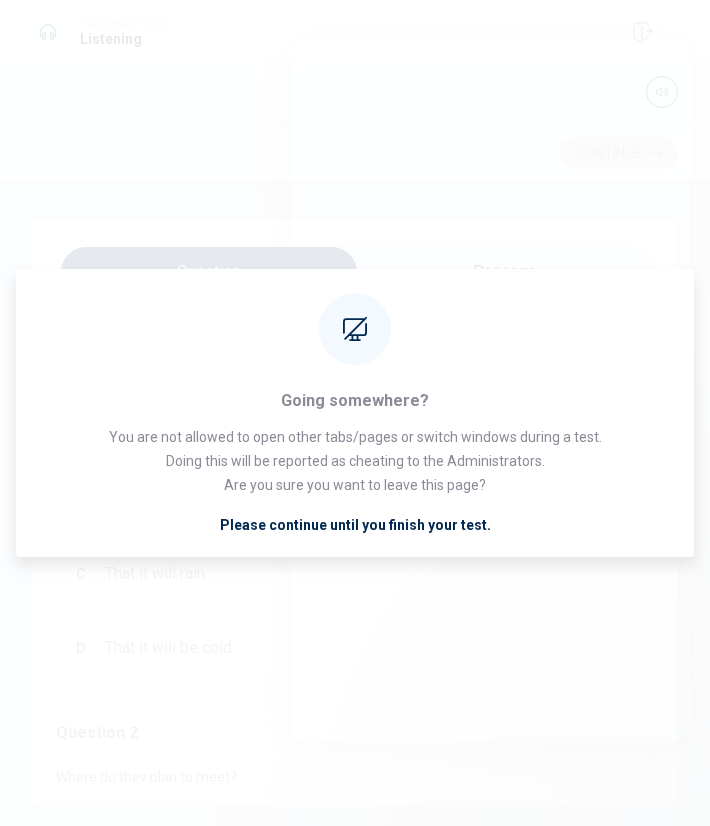 click on "C That it will rain" at bounding box center (355, 574) 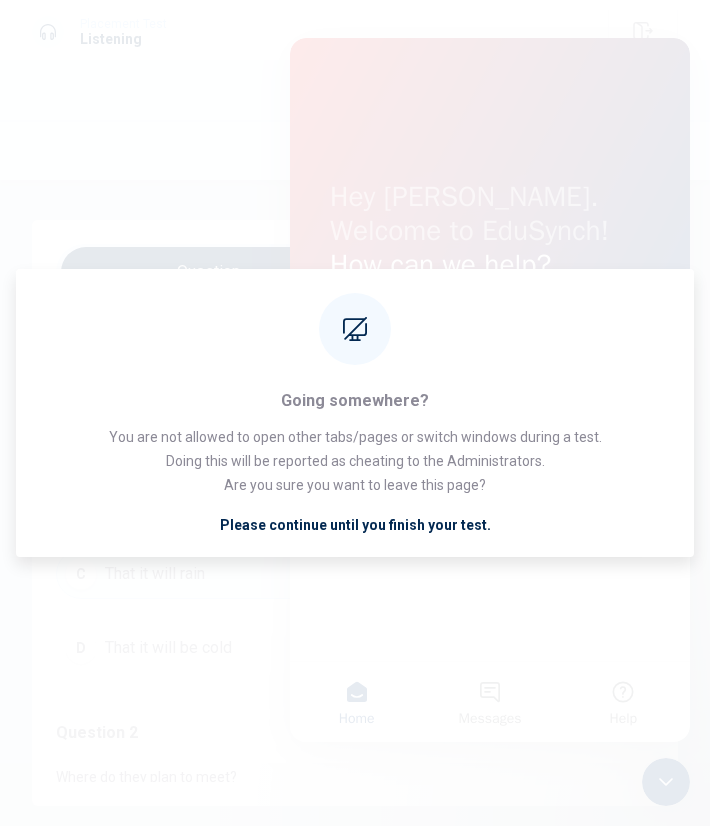 scroll, scrollTop: 0, scrollLeft: 0, axis: both 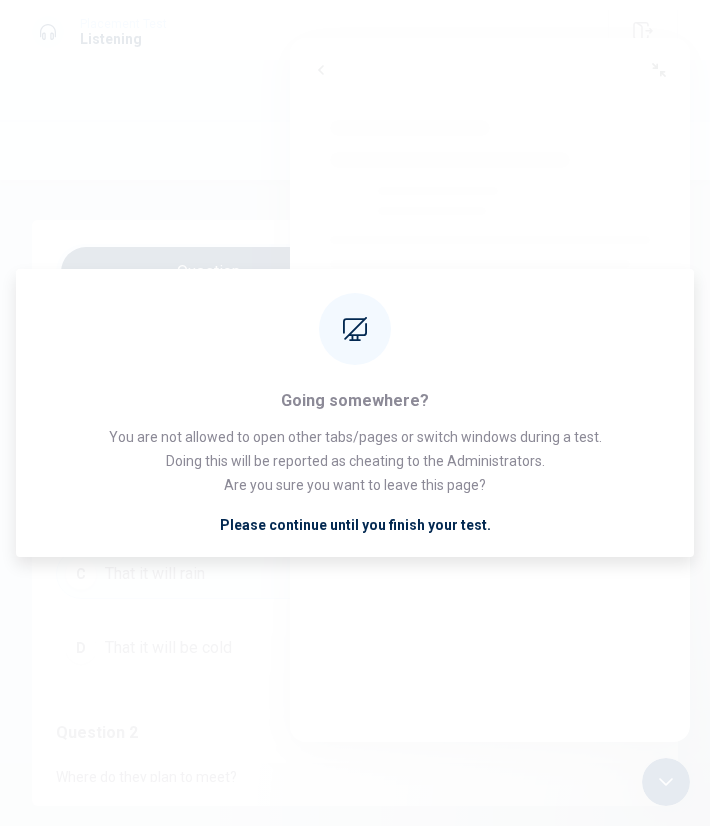 click at bounding box center (510, 591) 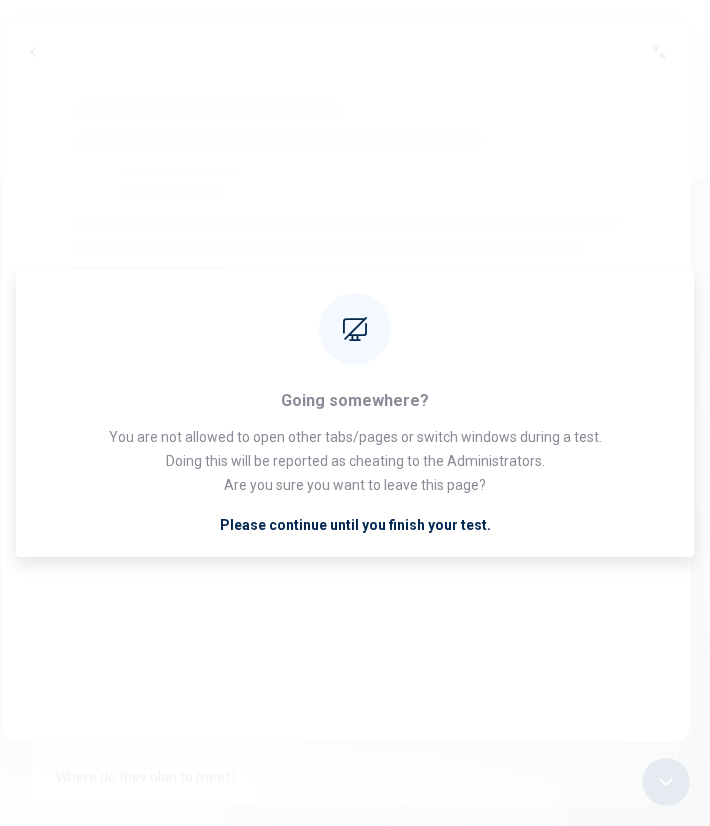 click at bounding box center (346, 178) 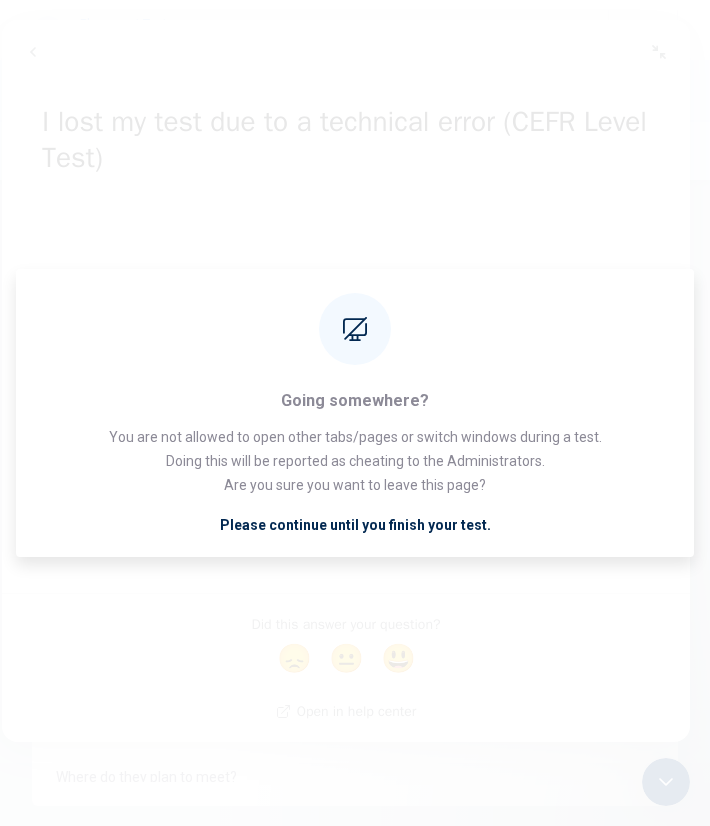 click on "Did this answer your question?" at bounding box center [346, 629] 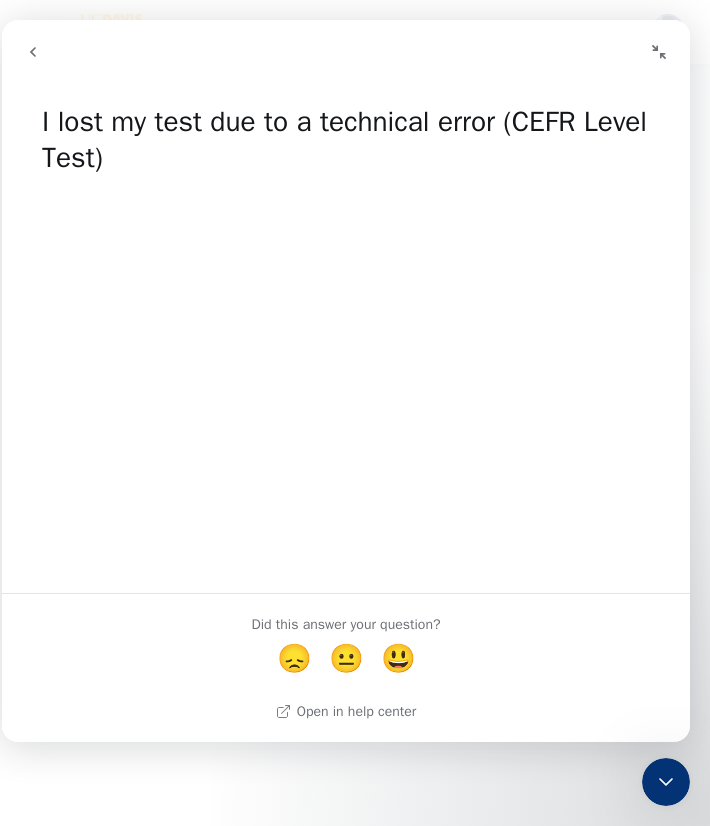 click at bounding box center (33, 52) 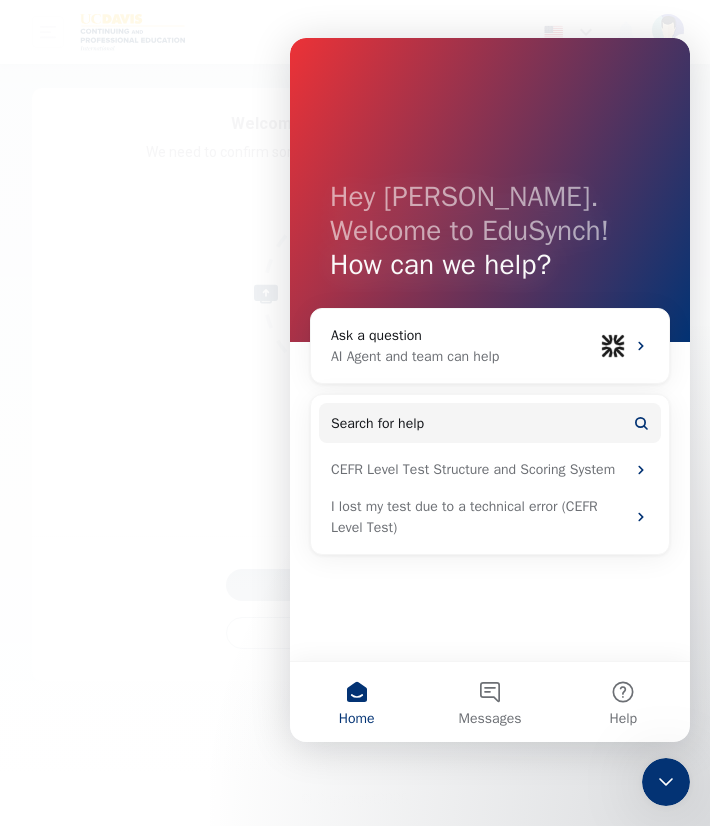click on "Please wait... 100%" at bounding box center [355, 413] 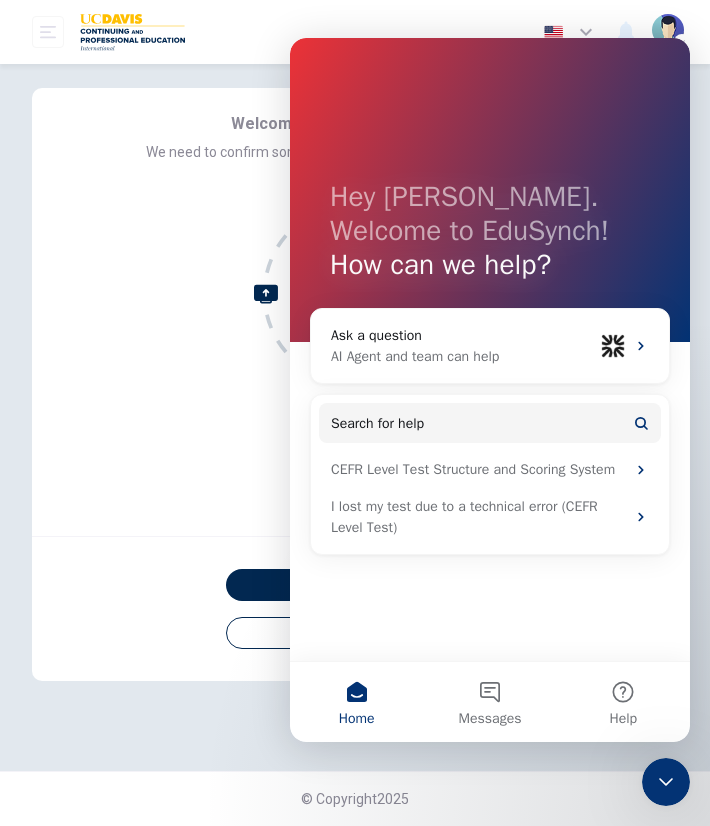 click on "Home" at bounding box center [356, 702] 